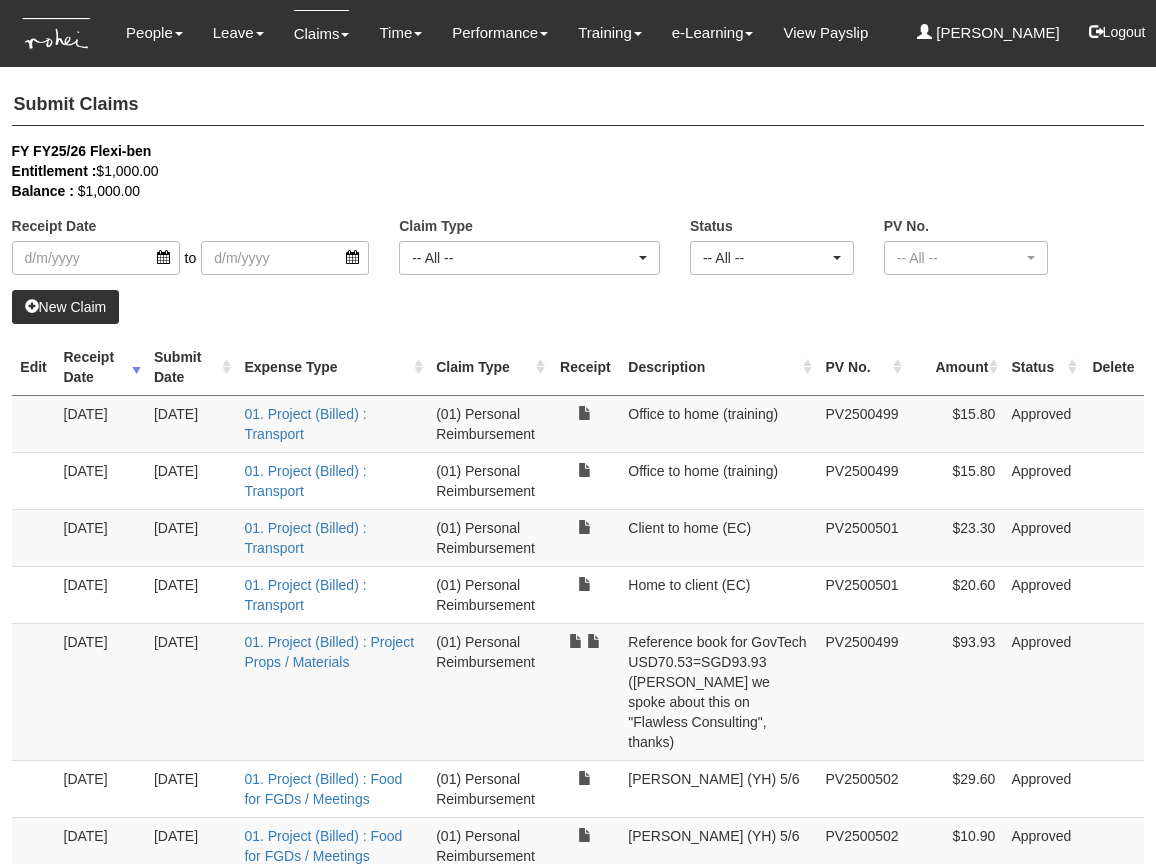 select on "50" 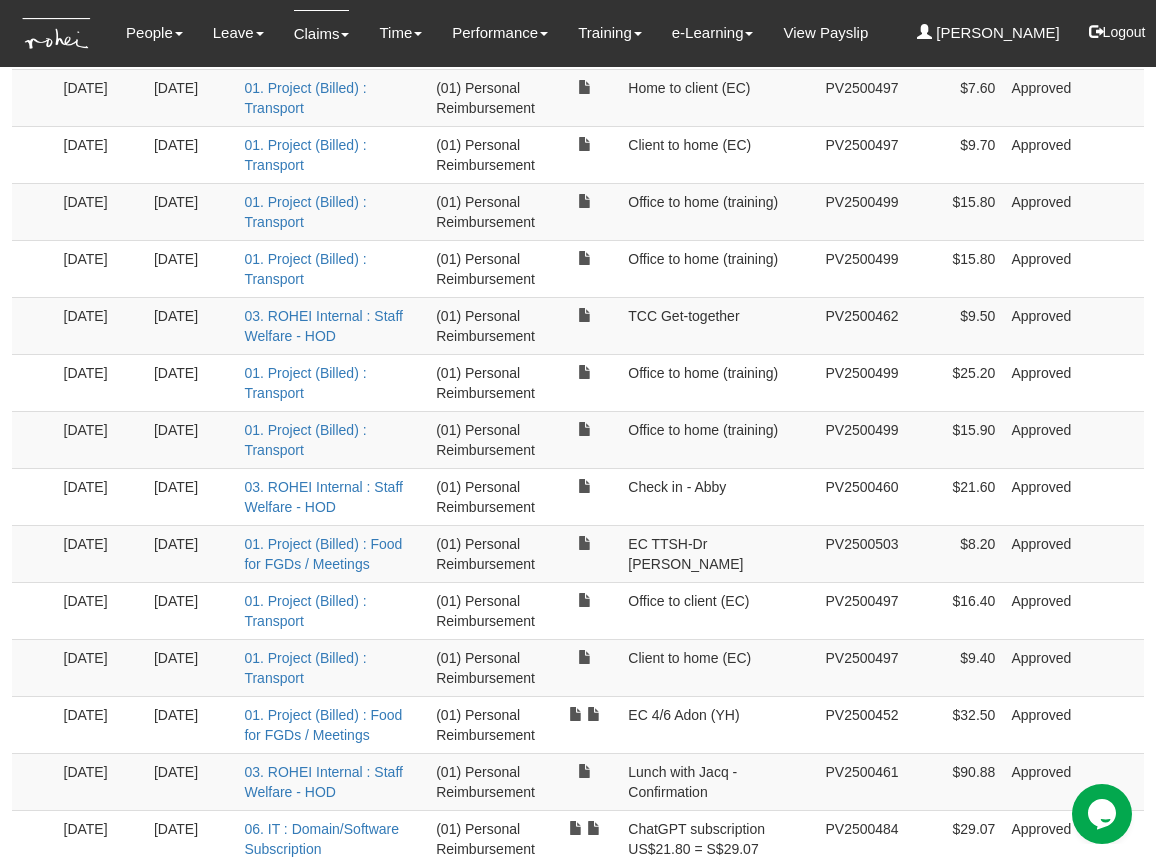 scroll, scrollTop: 0, scrollLeft: 0, axis: both 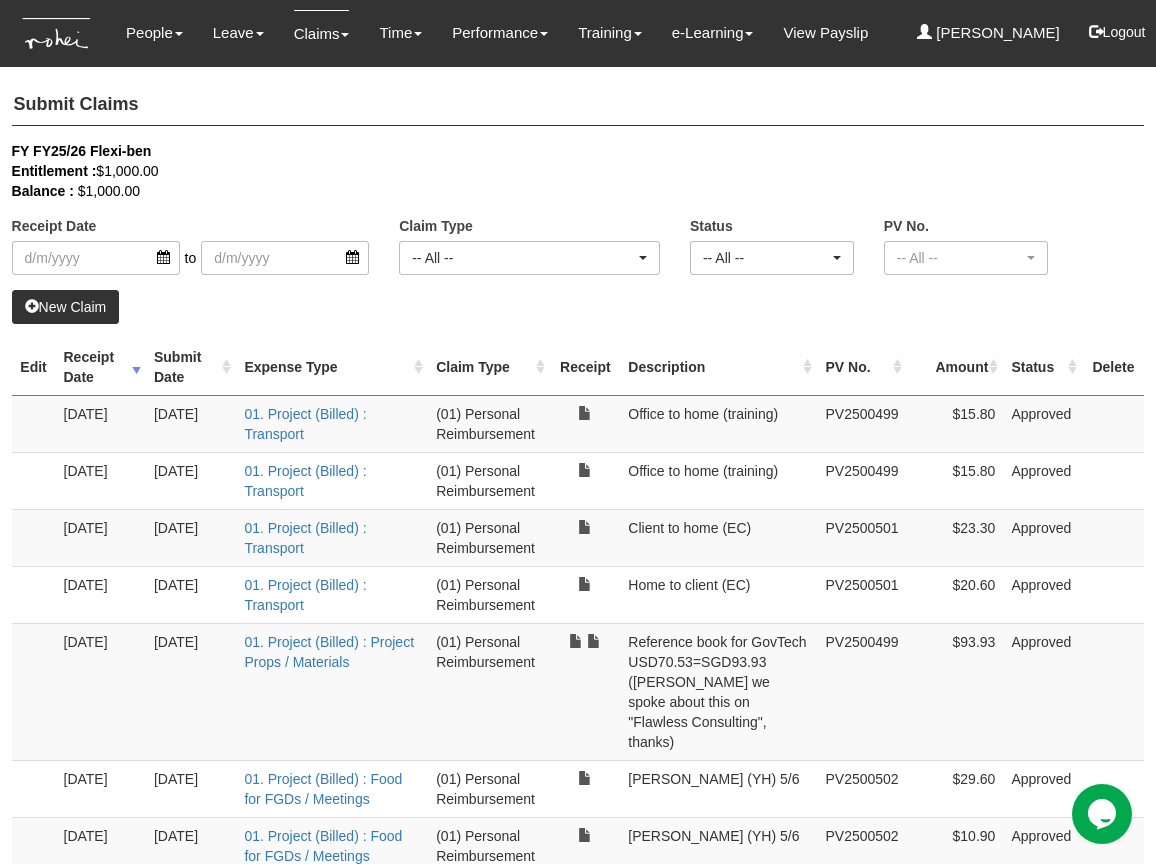 click on "New Claim" at bounding box center (66, 307) 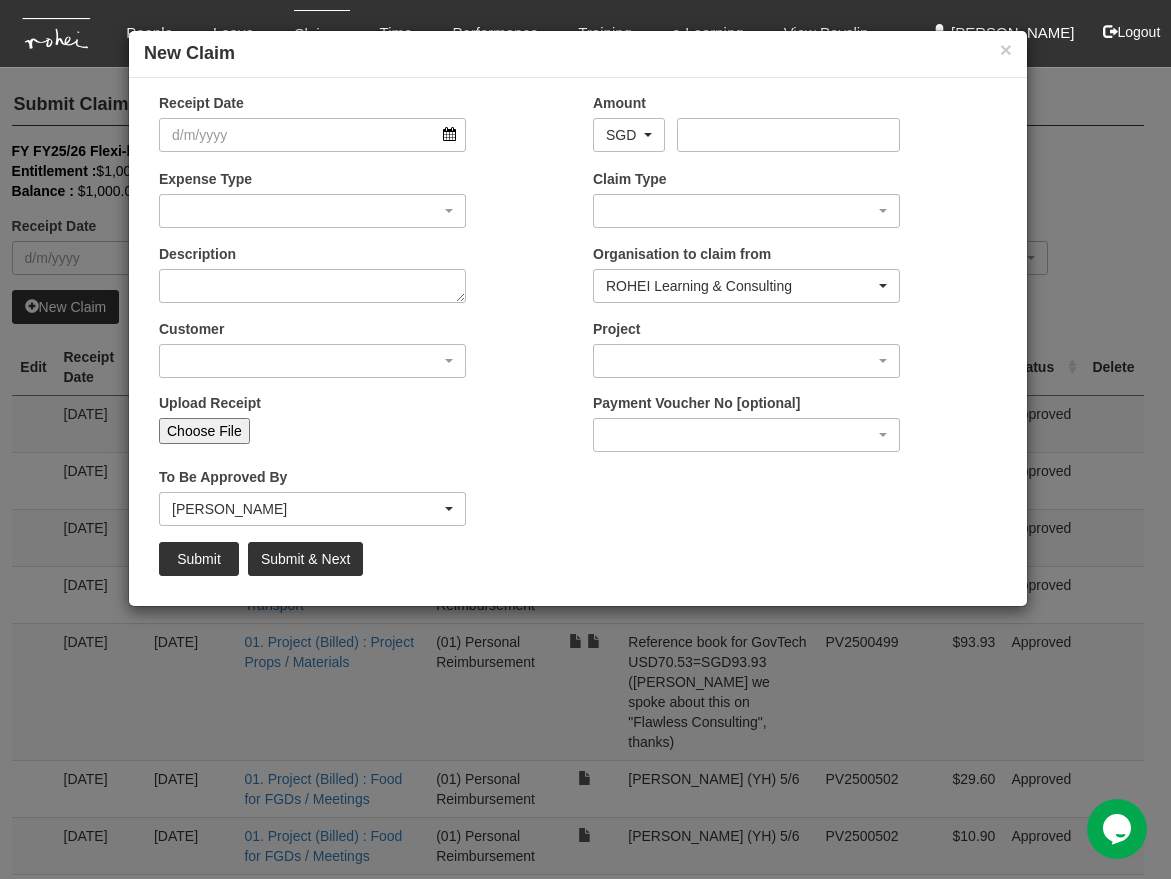 click on "Choose File" at bounding box center (204, 431) 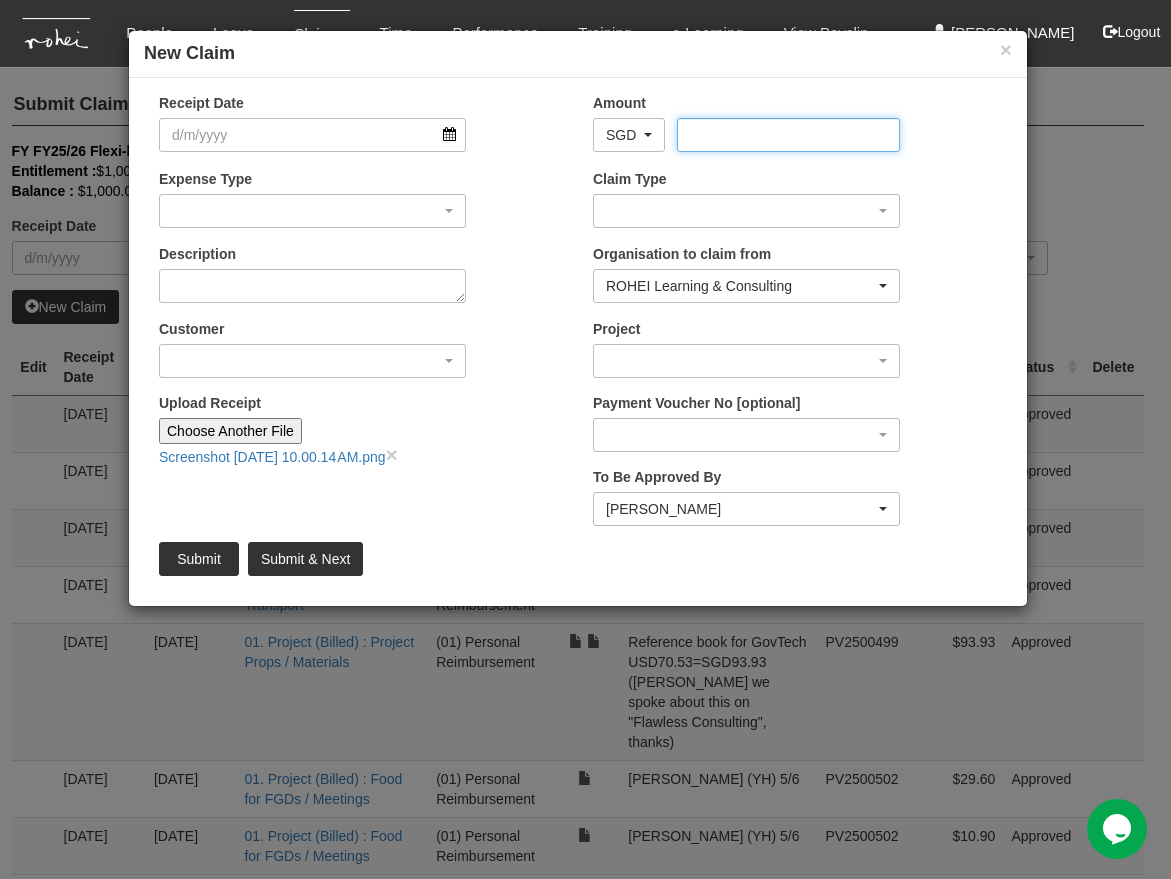 click on "Amount" at bounding box center [788, 135] 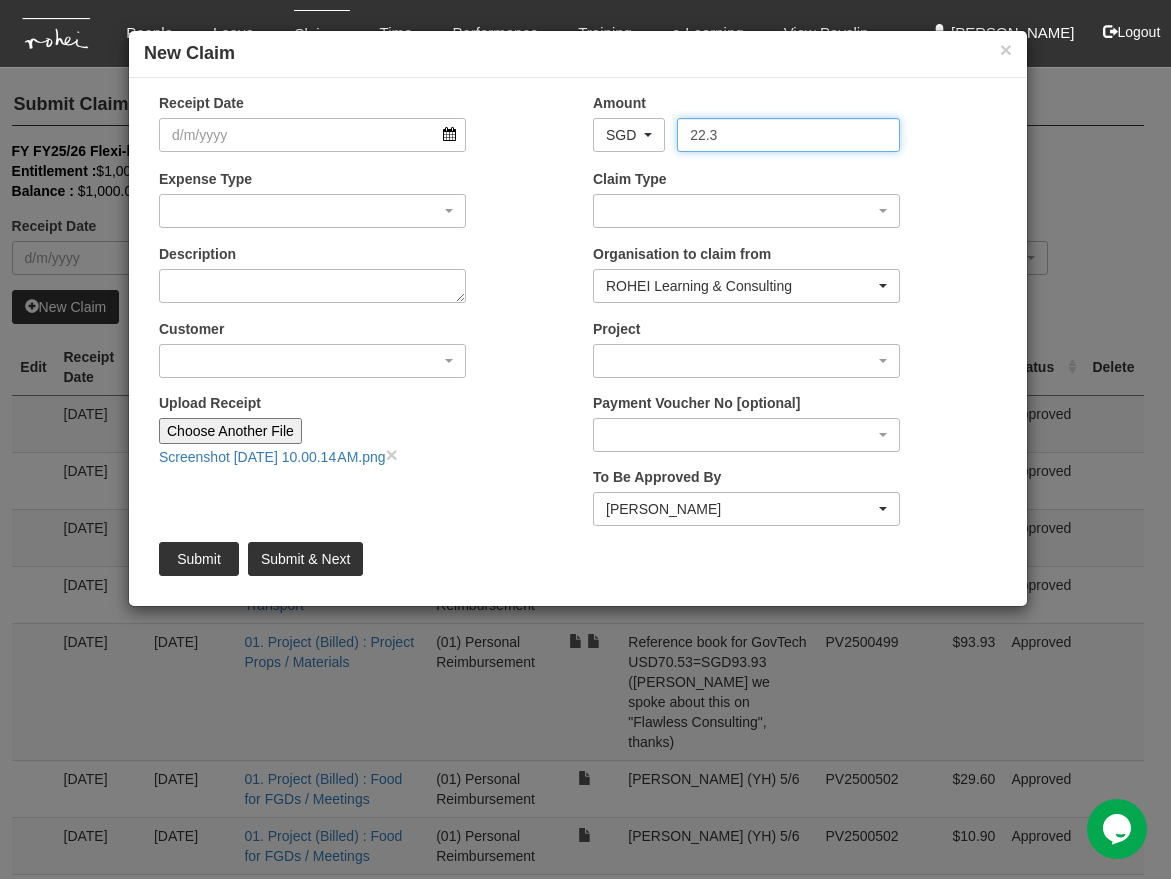 type on "22.3" 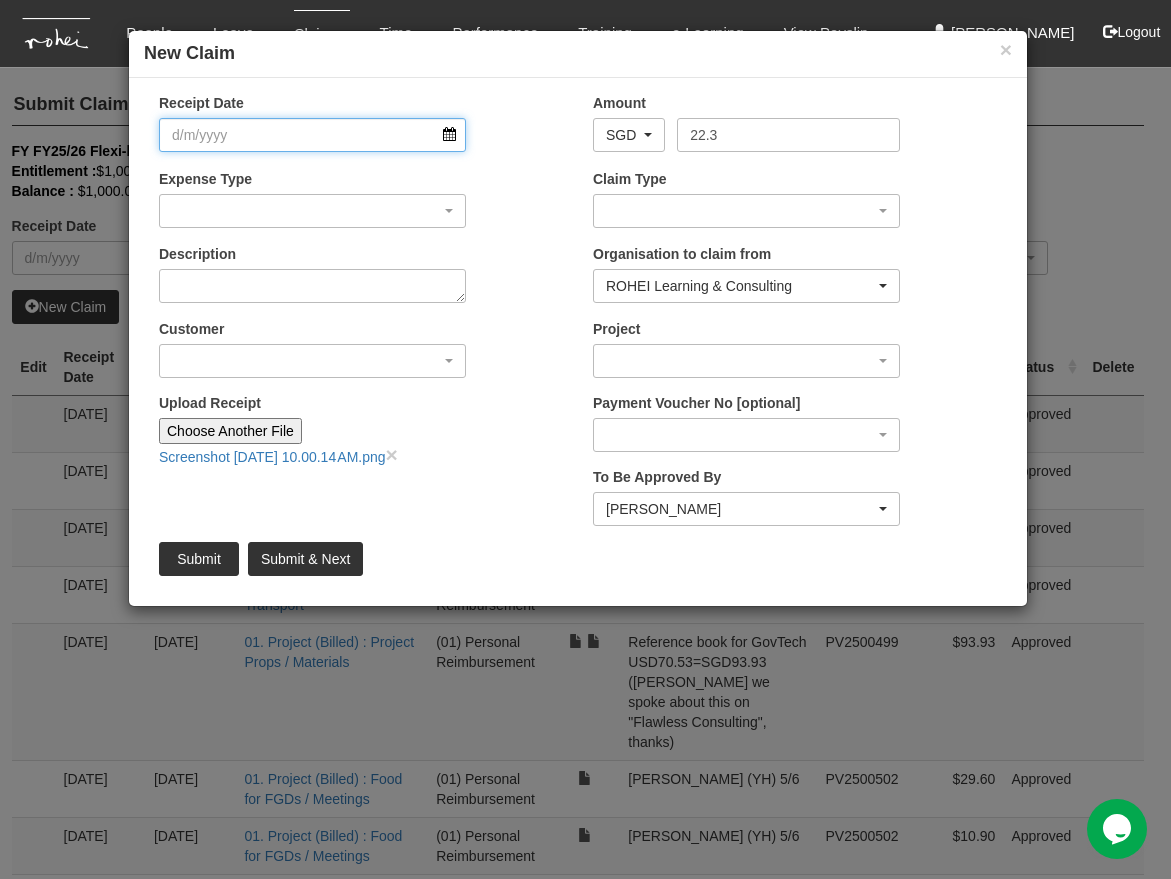 click on "Receipt Date" at bounding box center [312, 135] 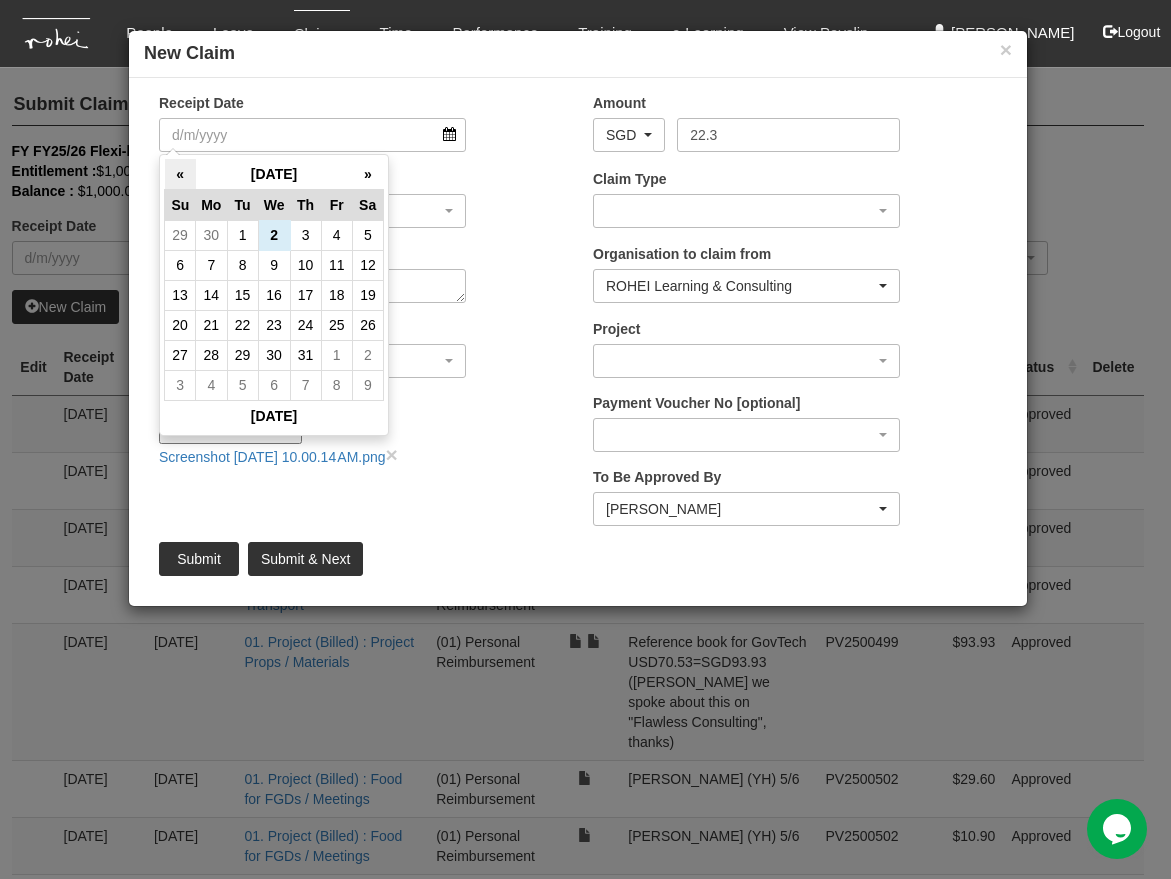 click on "«" at bounding box center [180, 174] 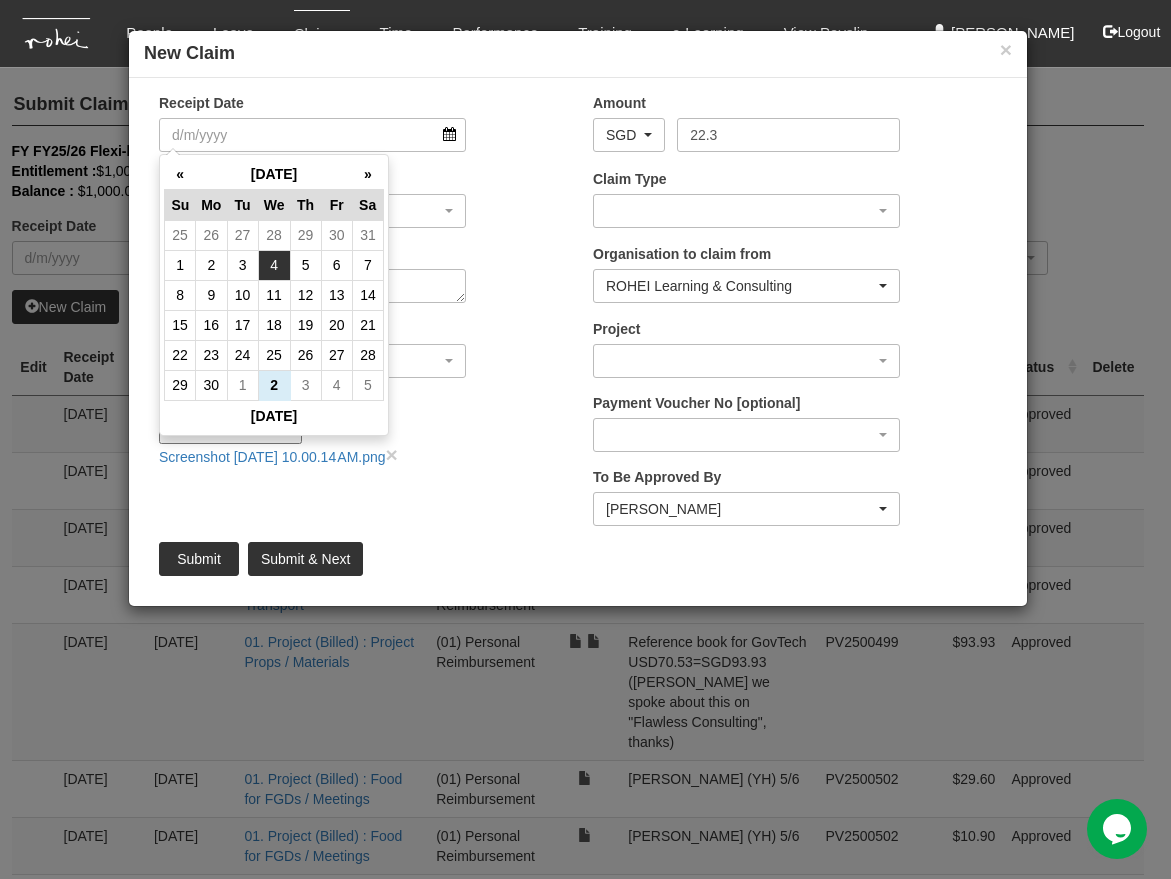 click on "4" at bounding box center (274, 265) 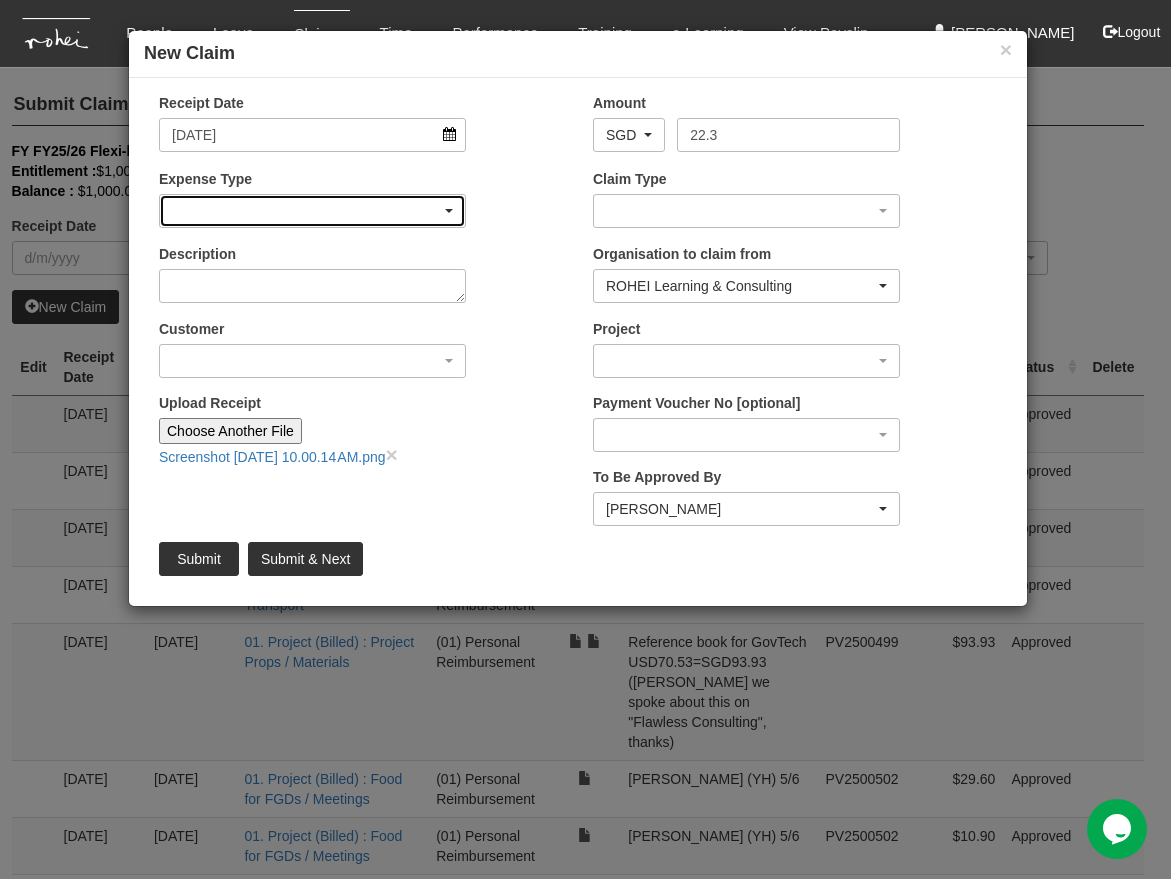click at bounding box center (312, 211) 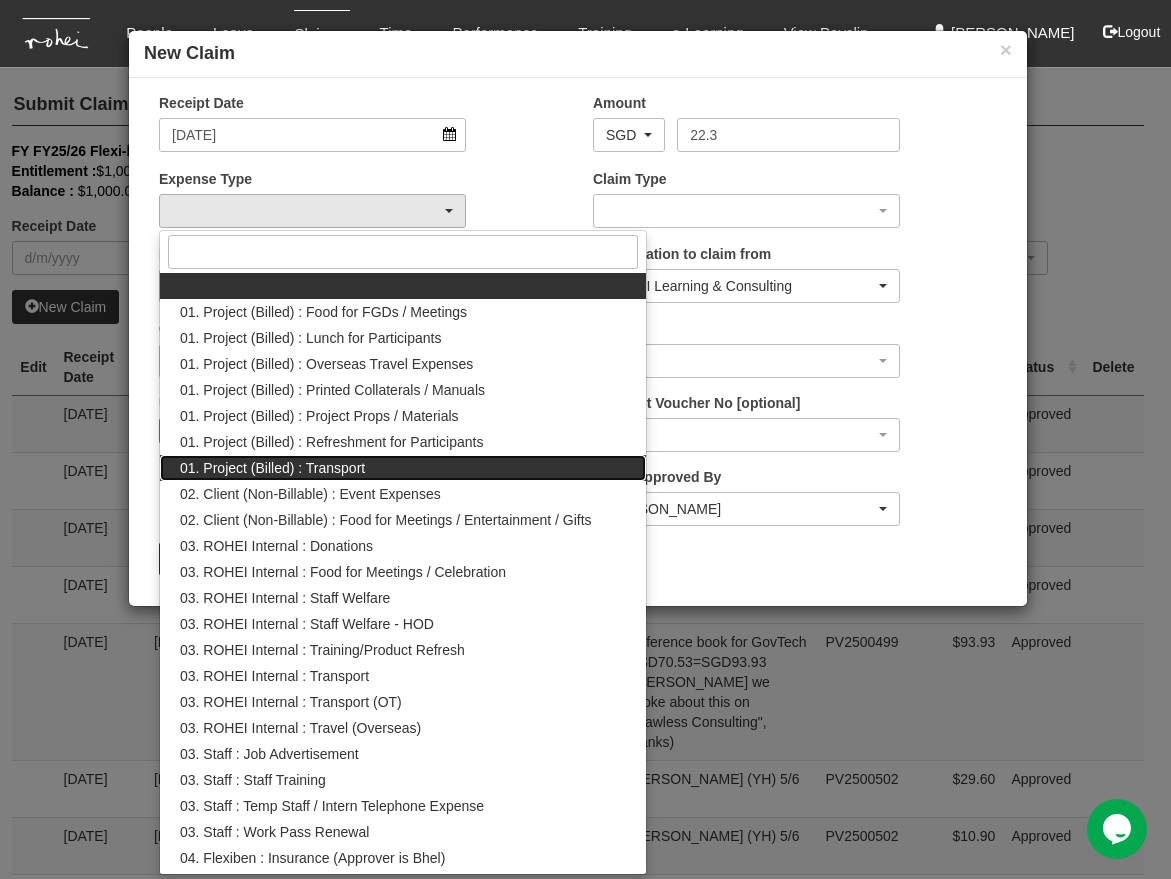 click on "01. Project (Billed) : Transport" at bounding box center (272, 468) 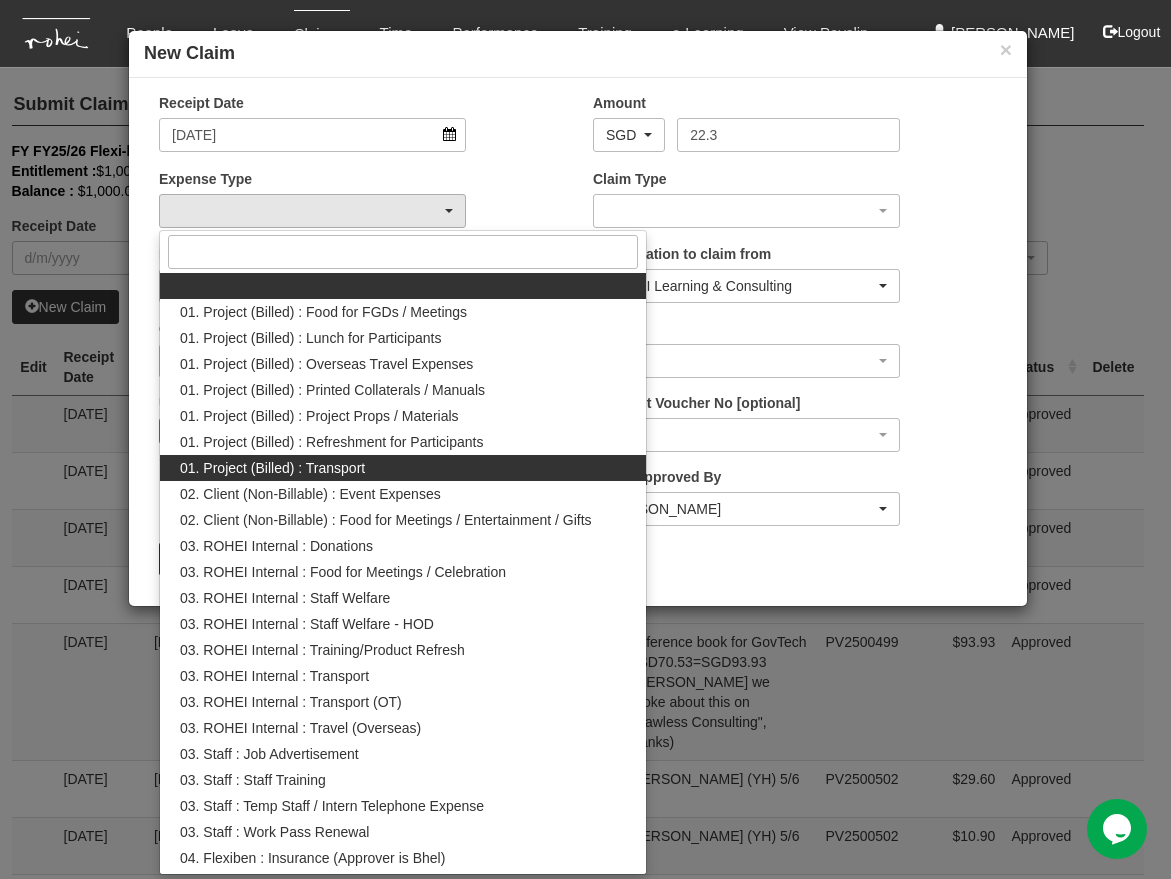 select on "135" 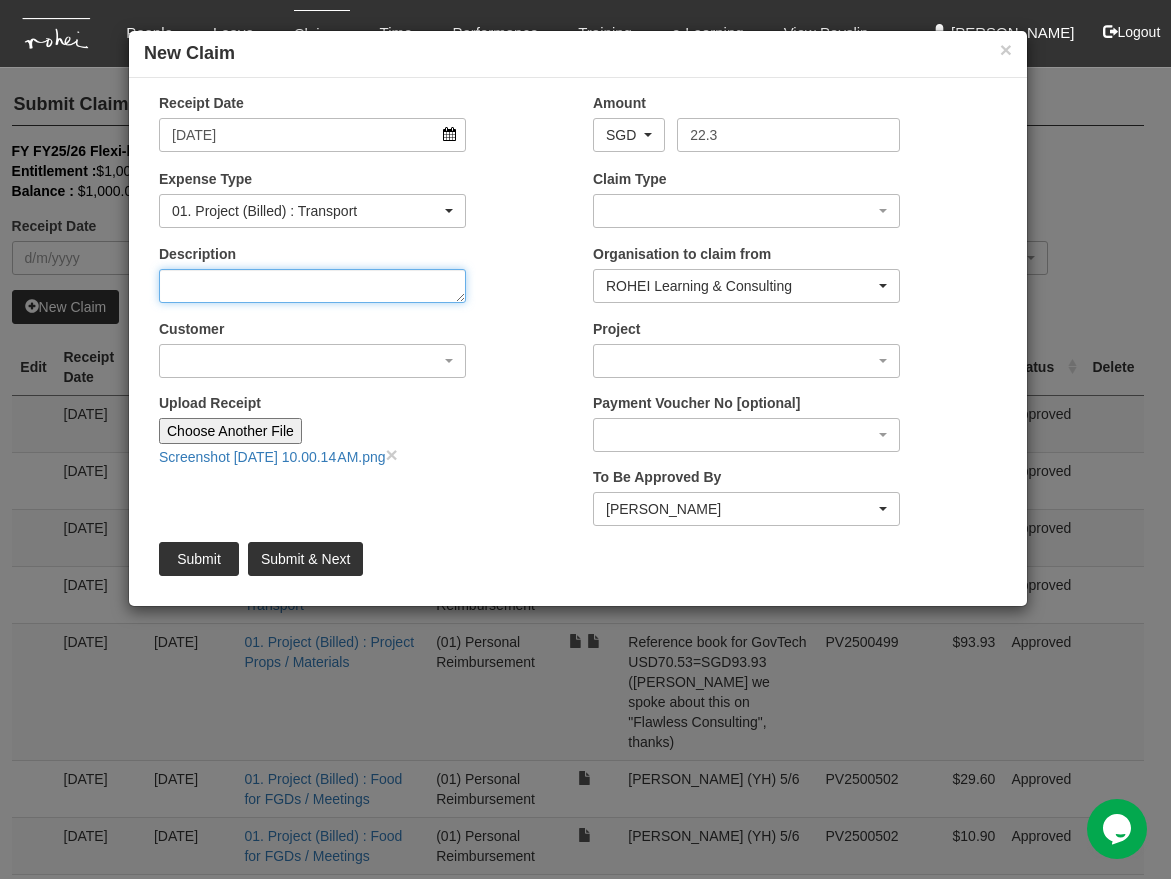 click on "Description" at bounding box center [312, 286] 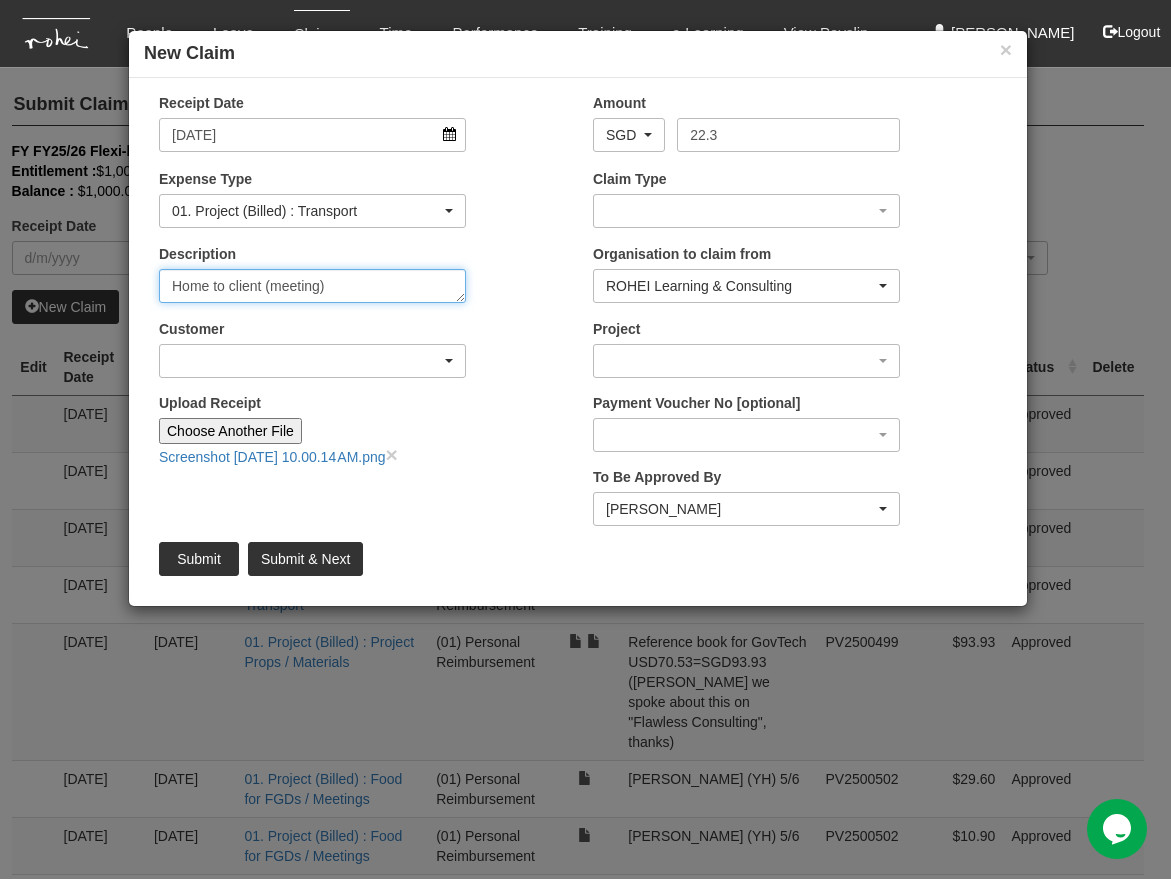 type on "Home to client (meeting)" 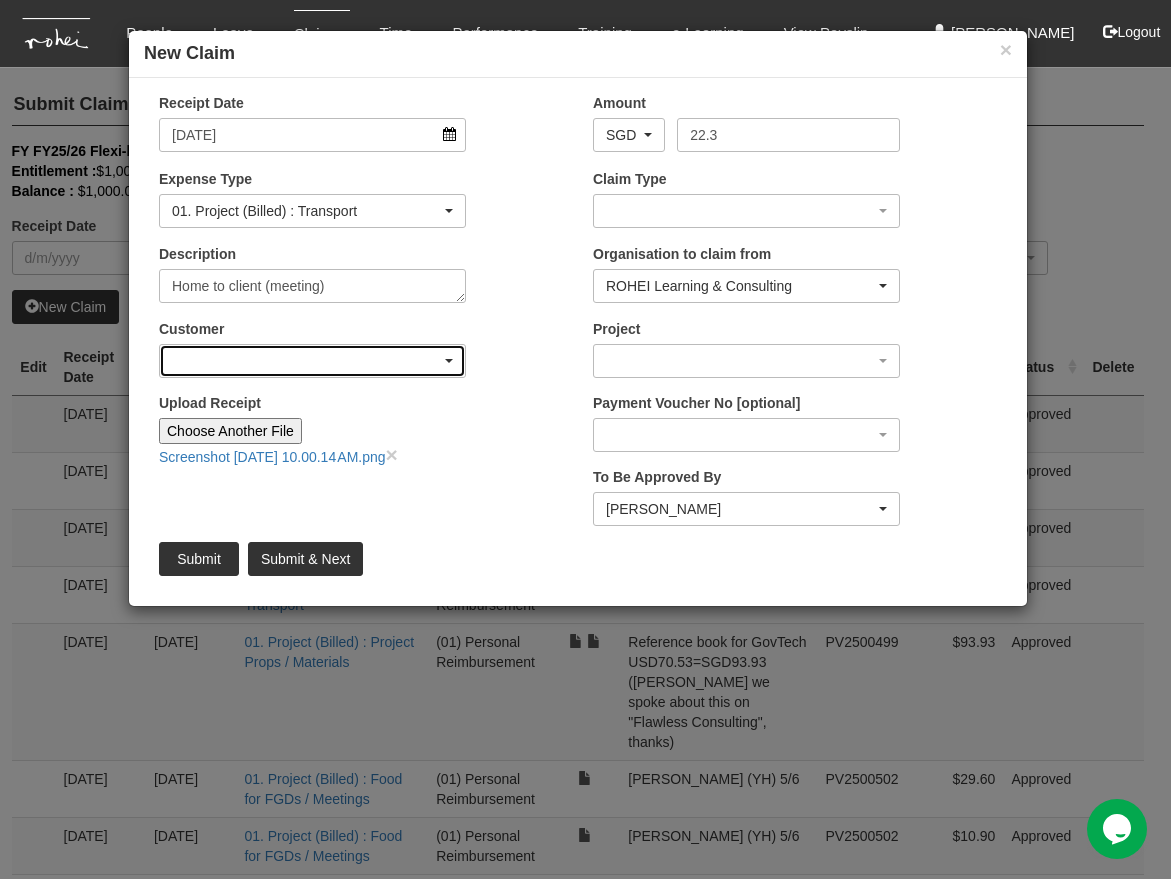 click at bounding box center (312, 361) 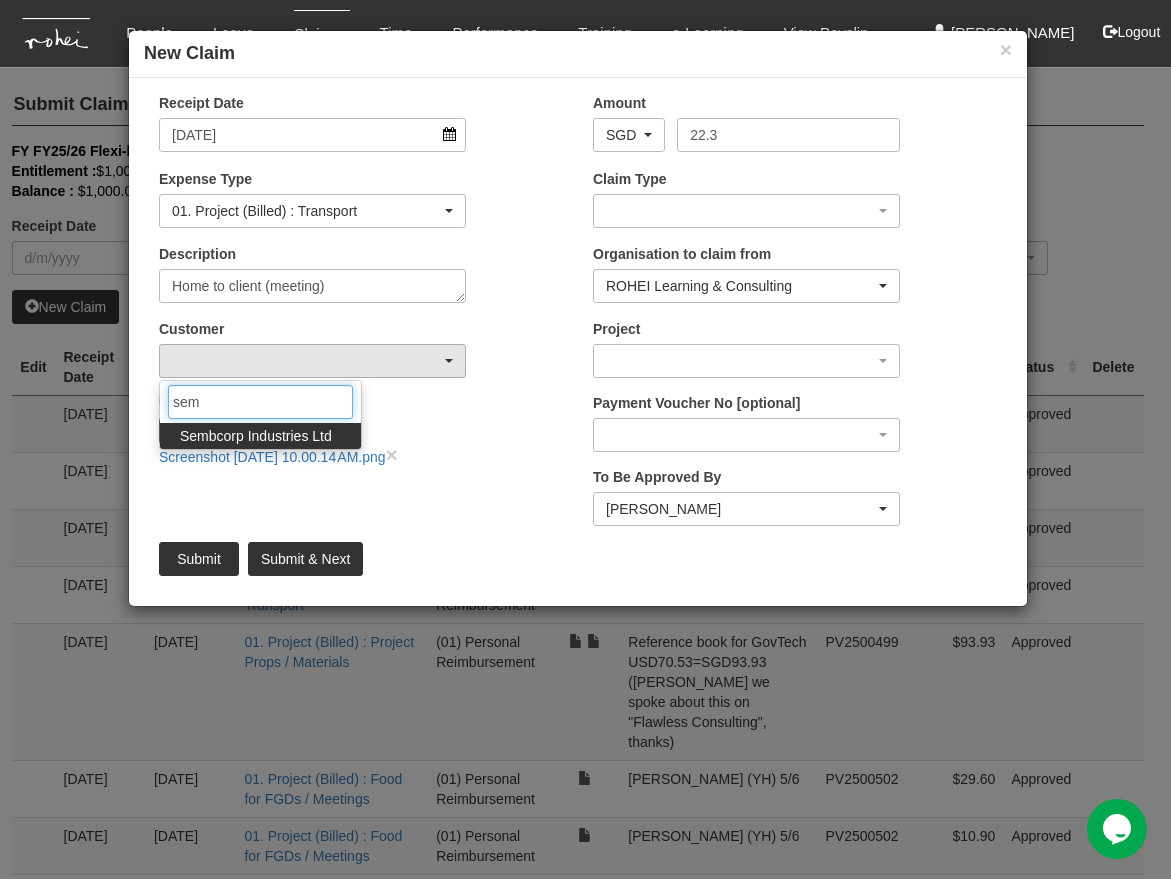 type on "sem" 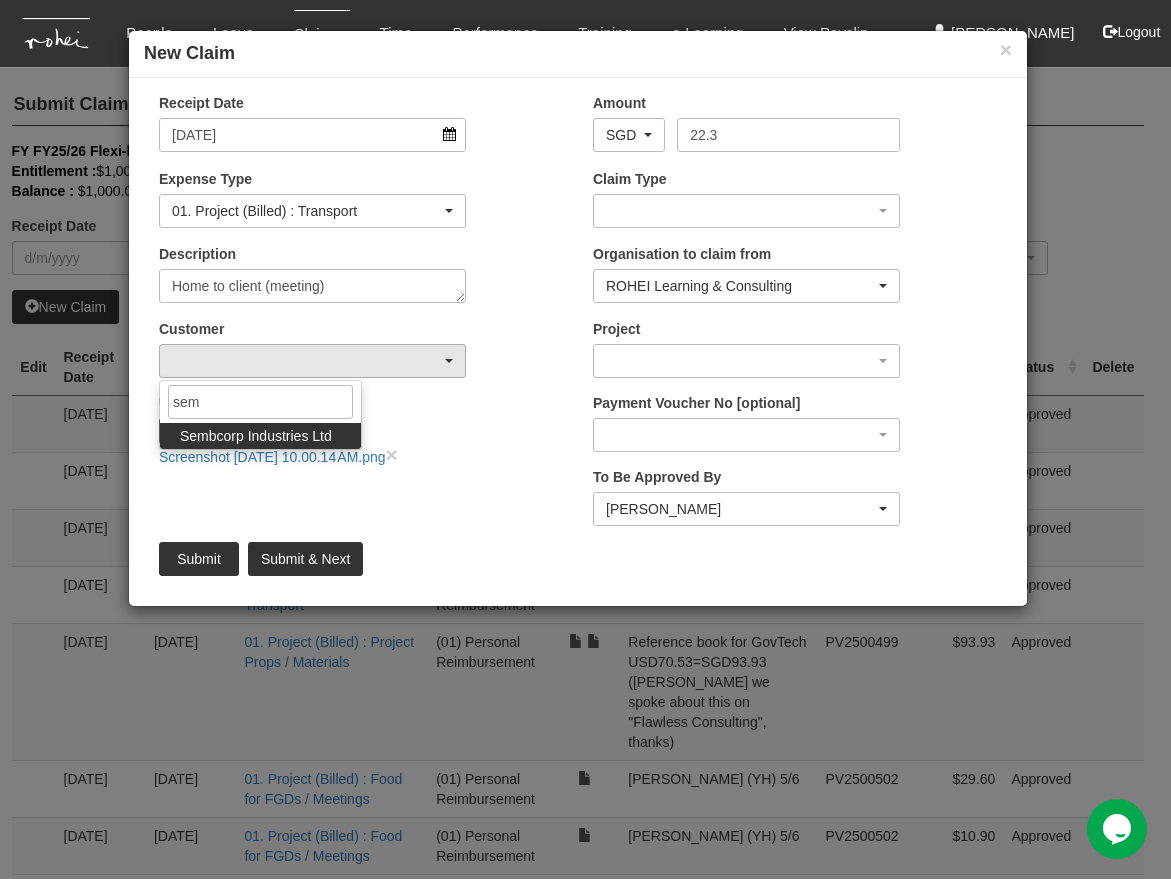 click on "Sembcorp Industries Ltd" at bounding box center (256, 436) 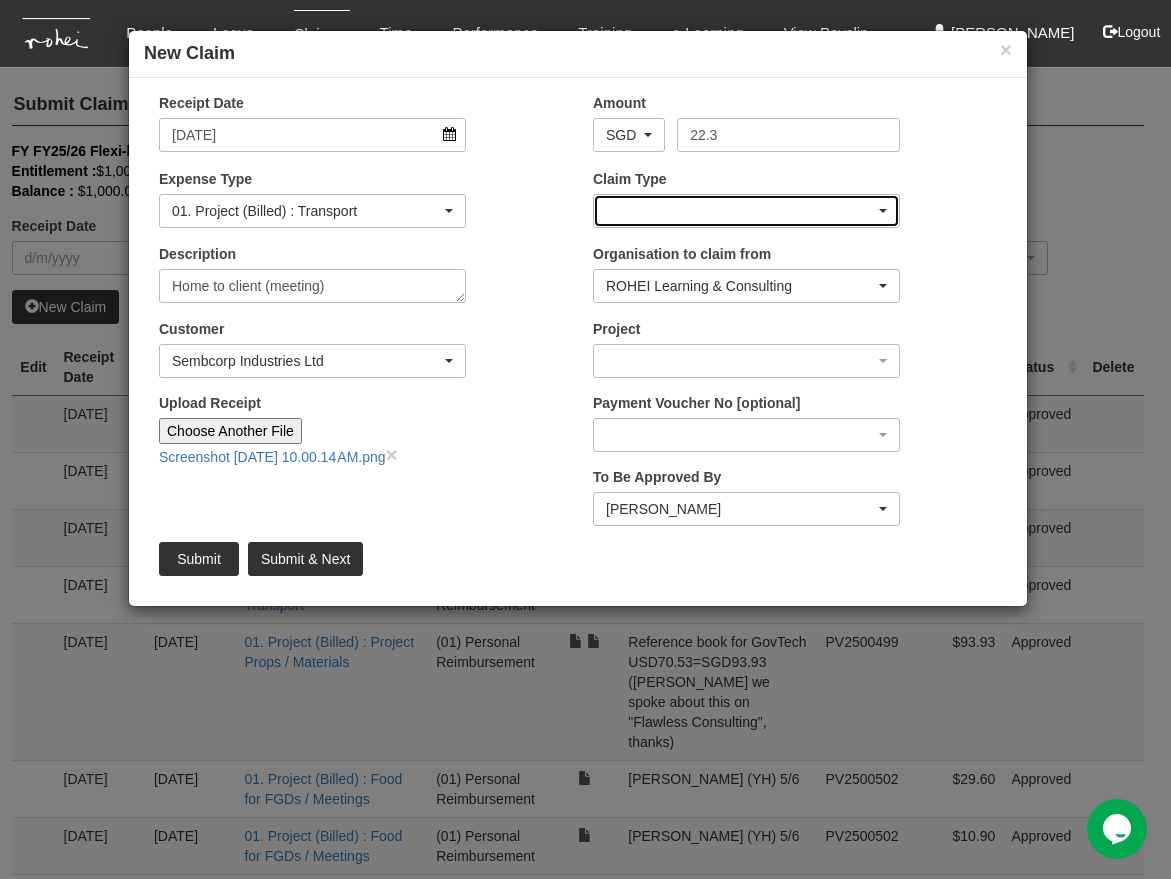 click at bounding box center (746, 211) 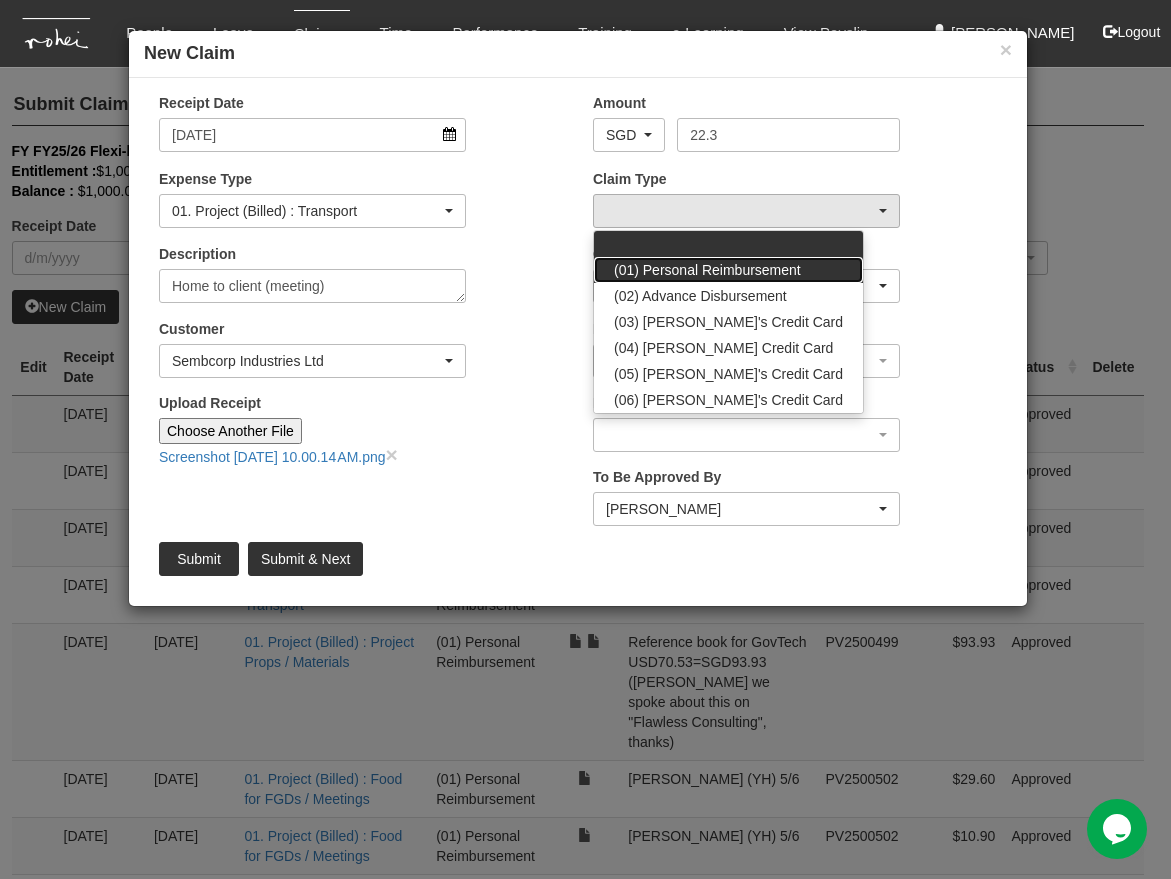 click on "(01) Personal Reimbursement" at bounding box center (707, 270) 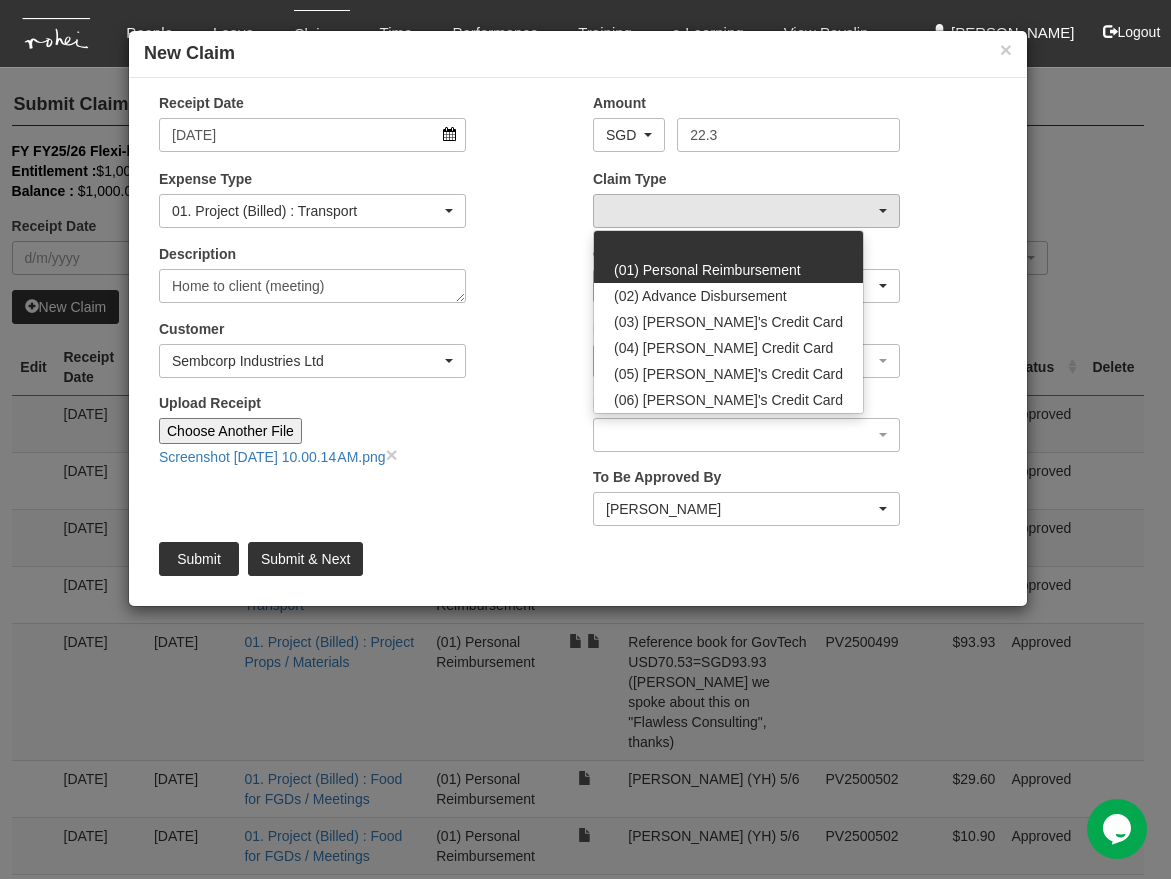 select on "14" 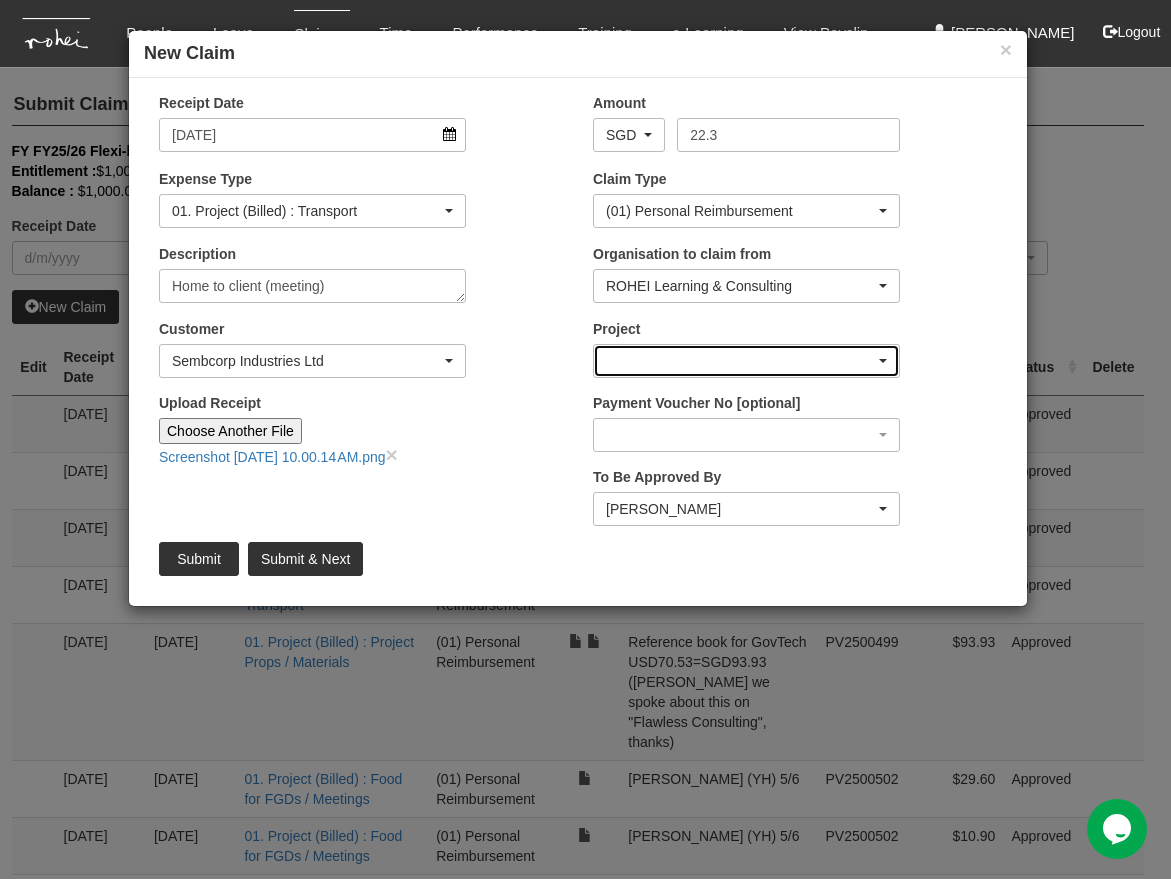 click at bounding box center (746, 361) 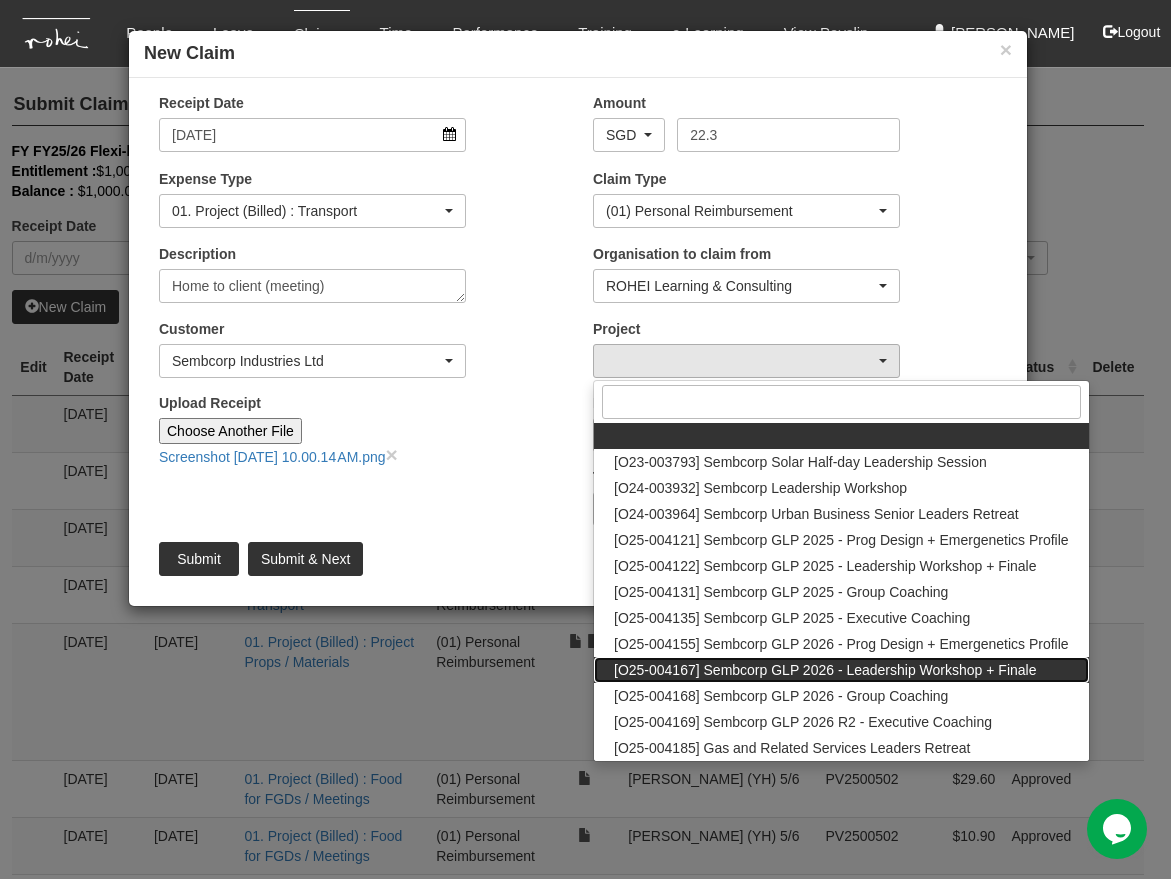 click on "[O25-004167] Sembcorp GLP 2026 - Leadership Workshop + Finale" at bounding box center [825, 670] 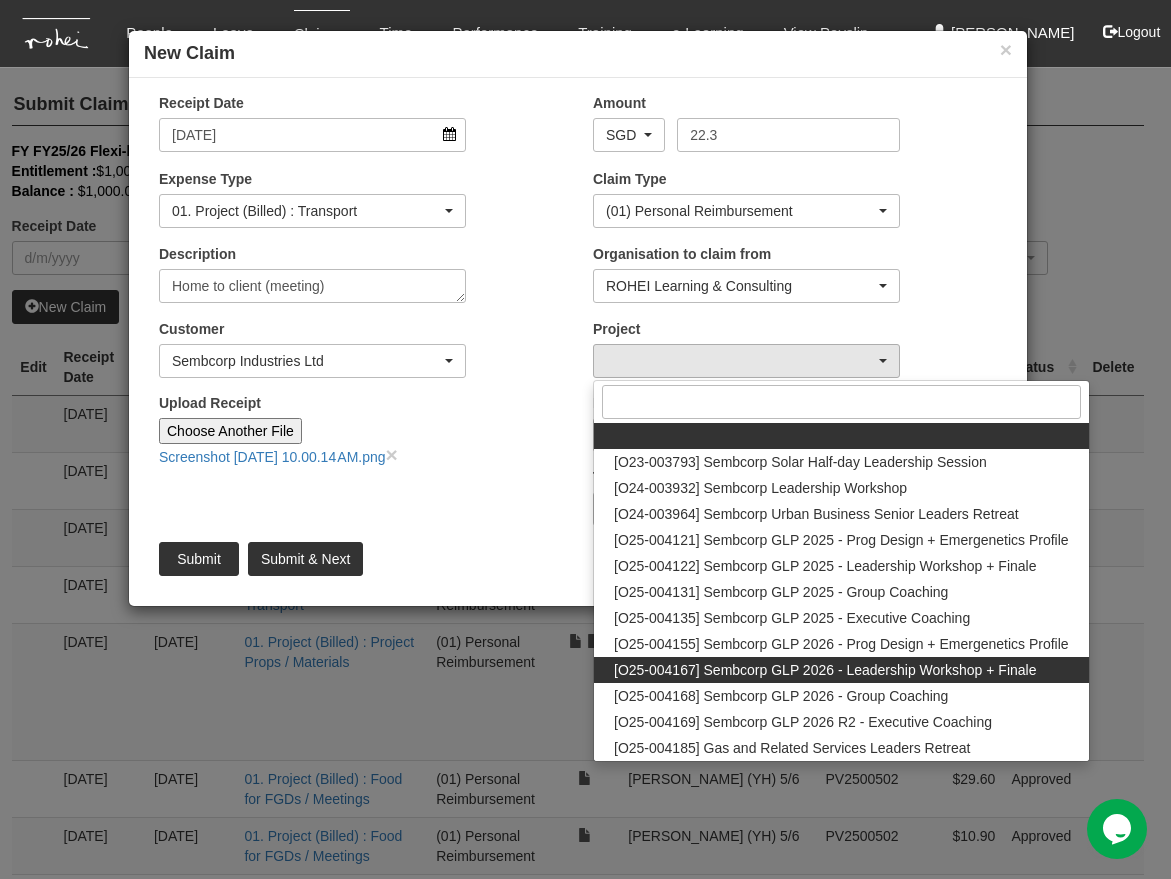 select on "2791" 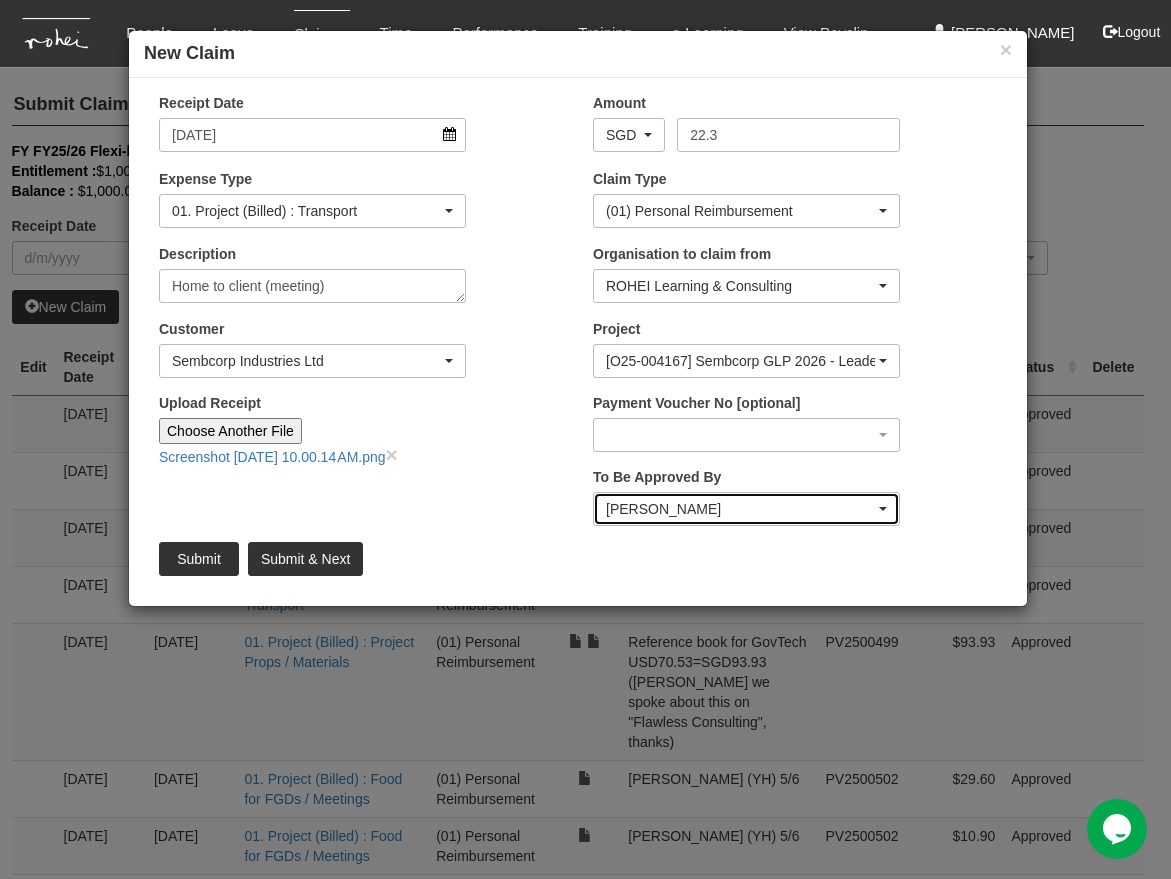 click on "[PERSON_NAME]" at bounding box center (740, 509) 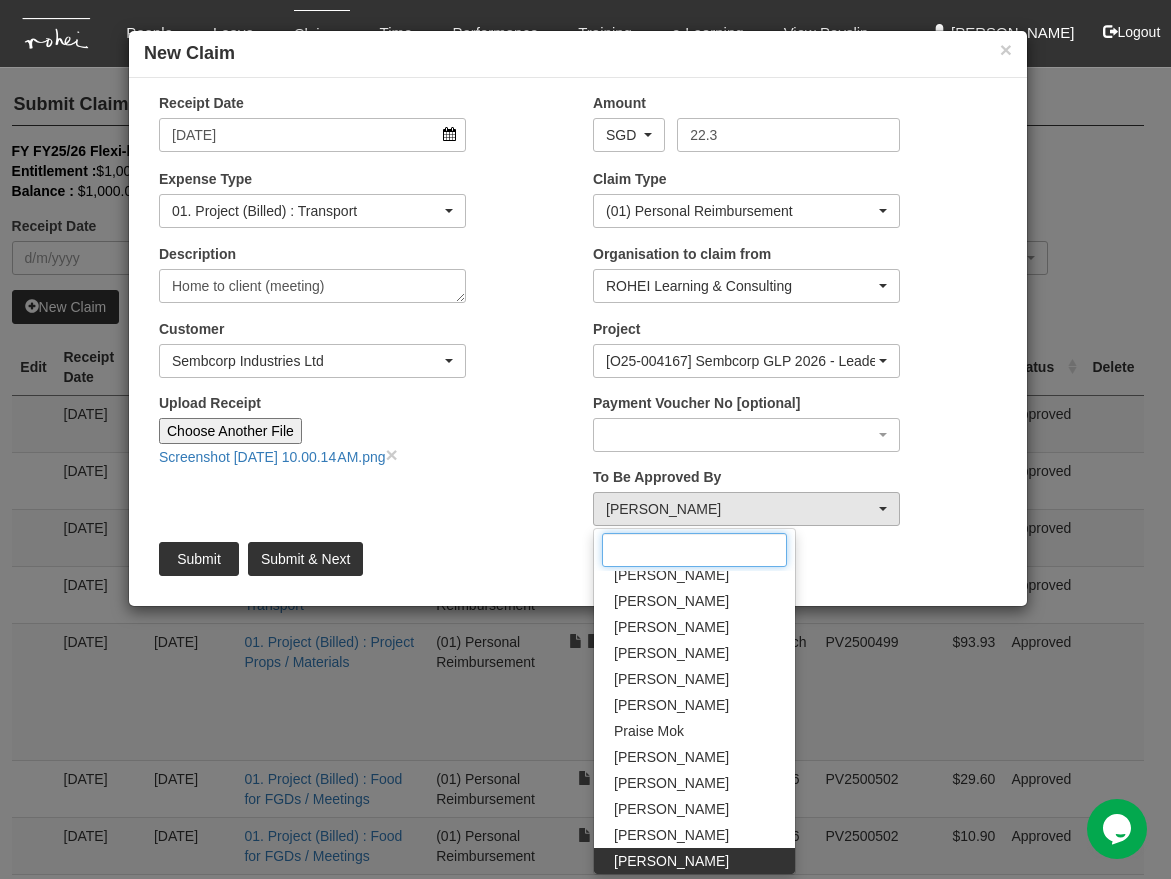 scroll, scrollTop: 0, scrollLeft: 0, axis: both 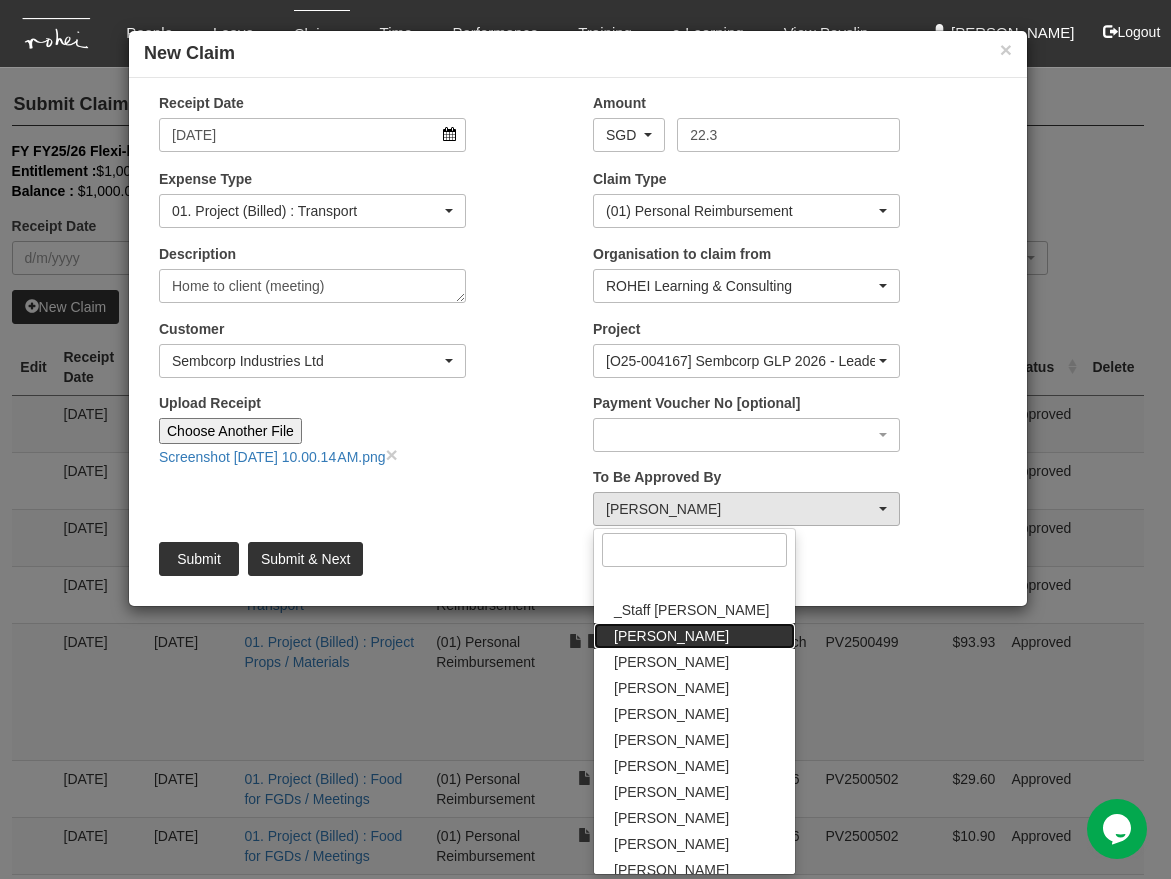 click on "[PERSON_NAME]" at bounding box center [671, 636] 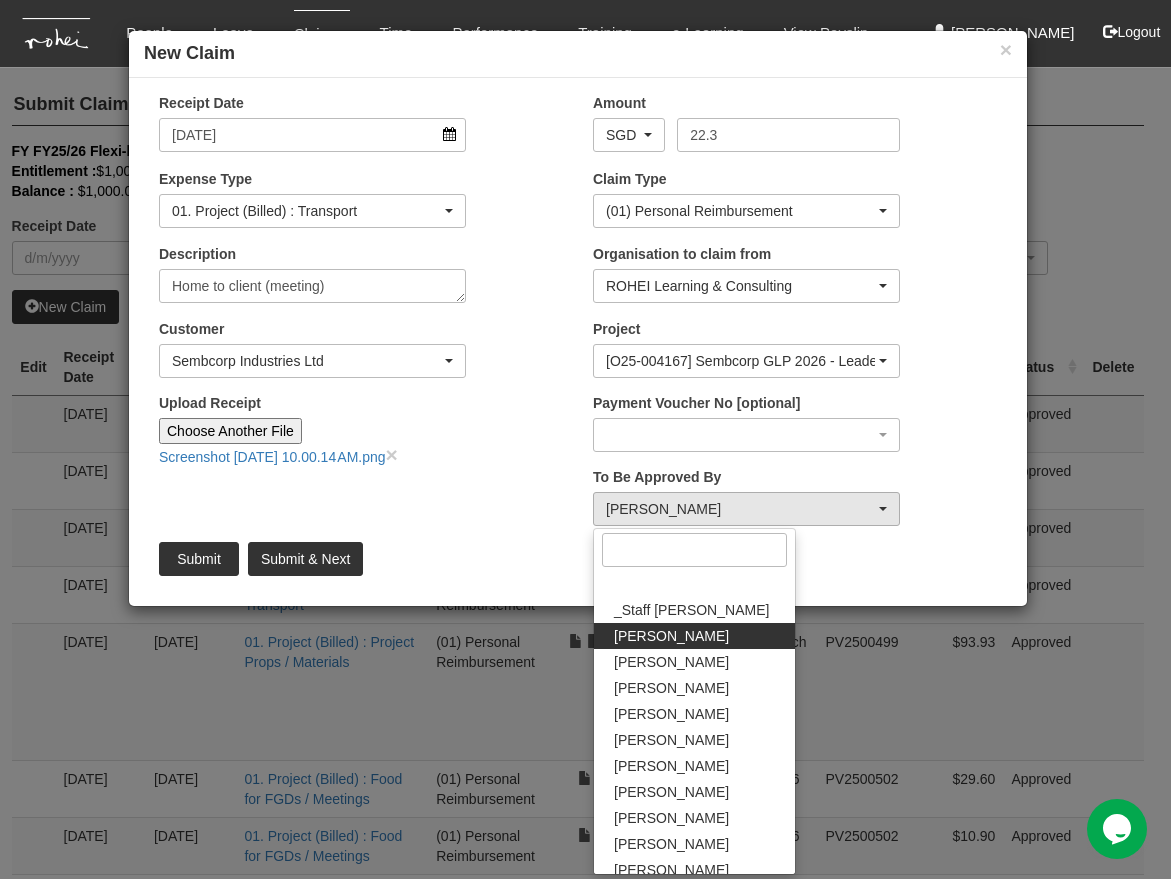 select on "bab5243c-beed-41fc-b362-49a7e6e66dc1" 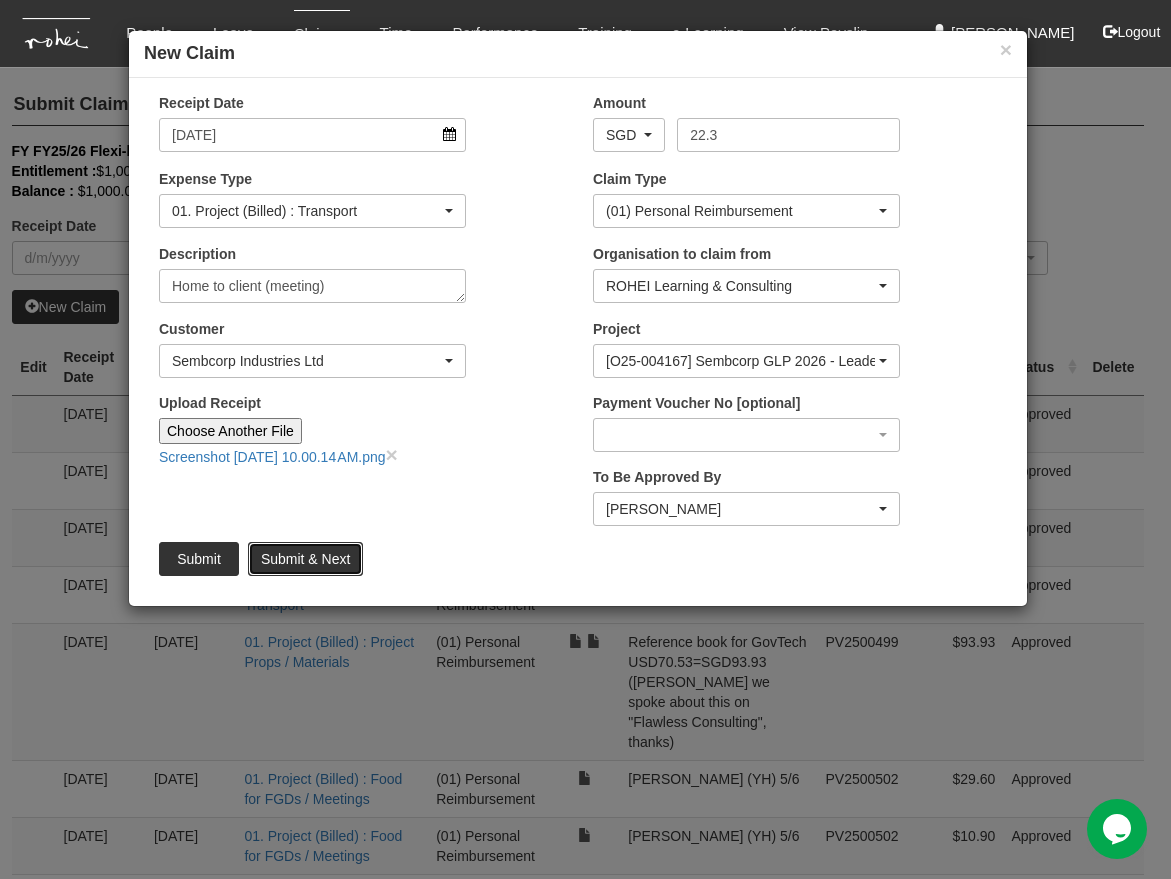 click on "Submit & Next" at bounding box center (305, 559) 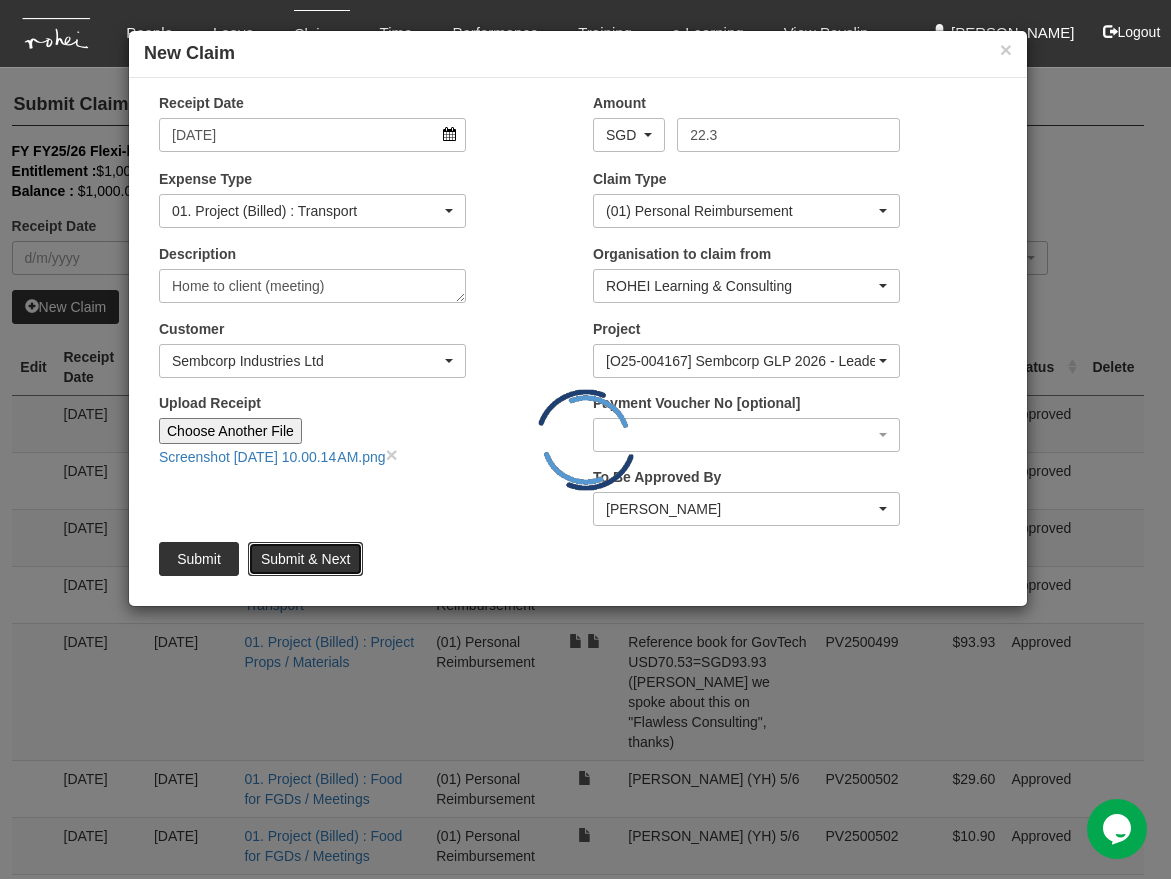type 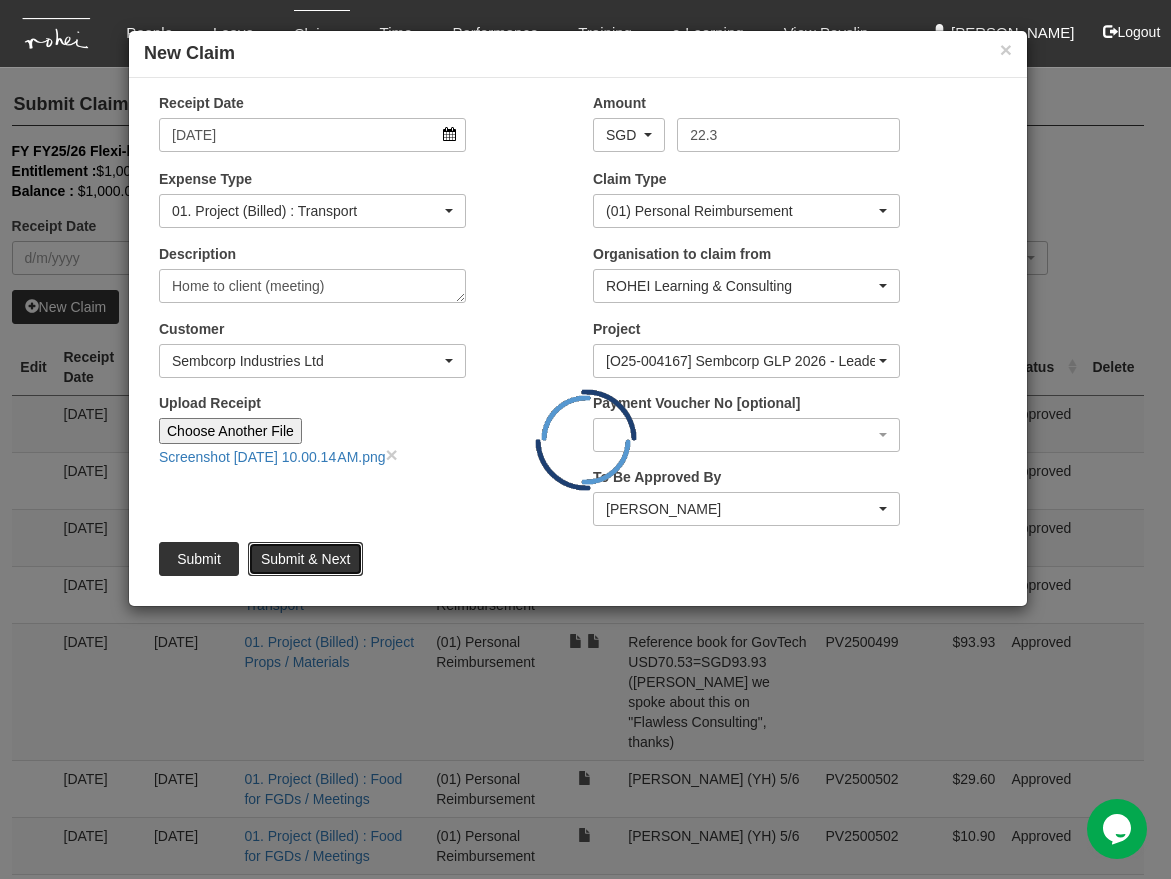 type 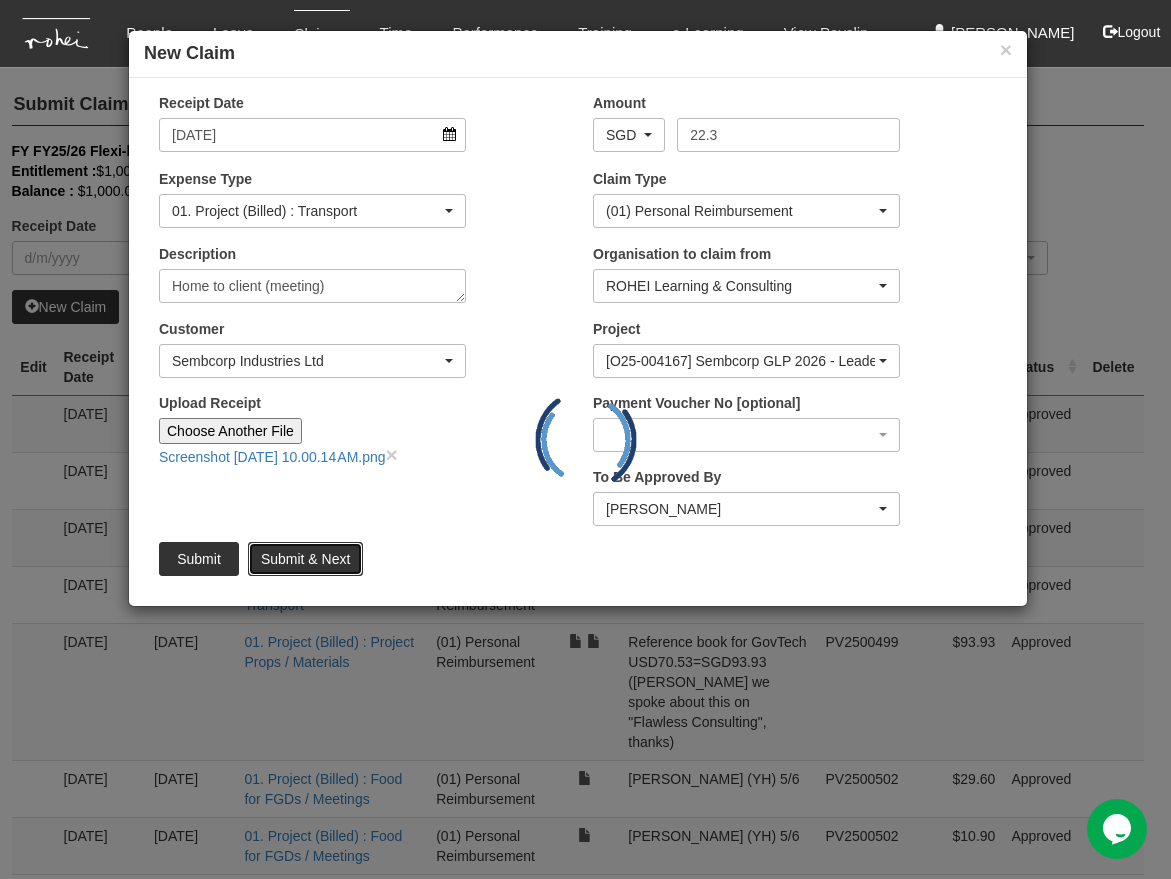 type 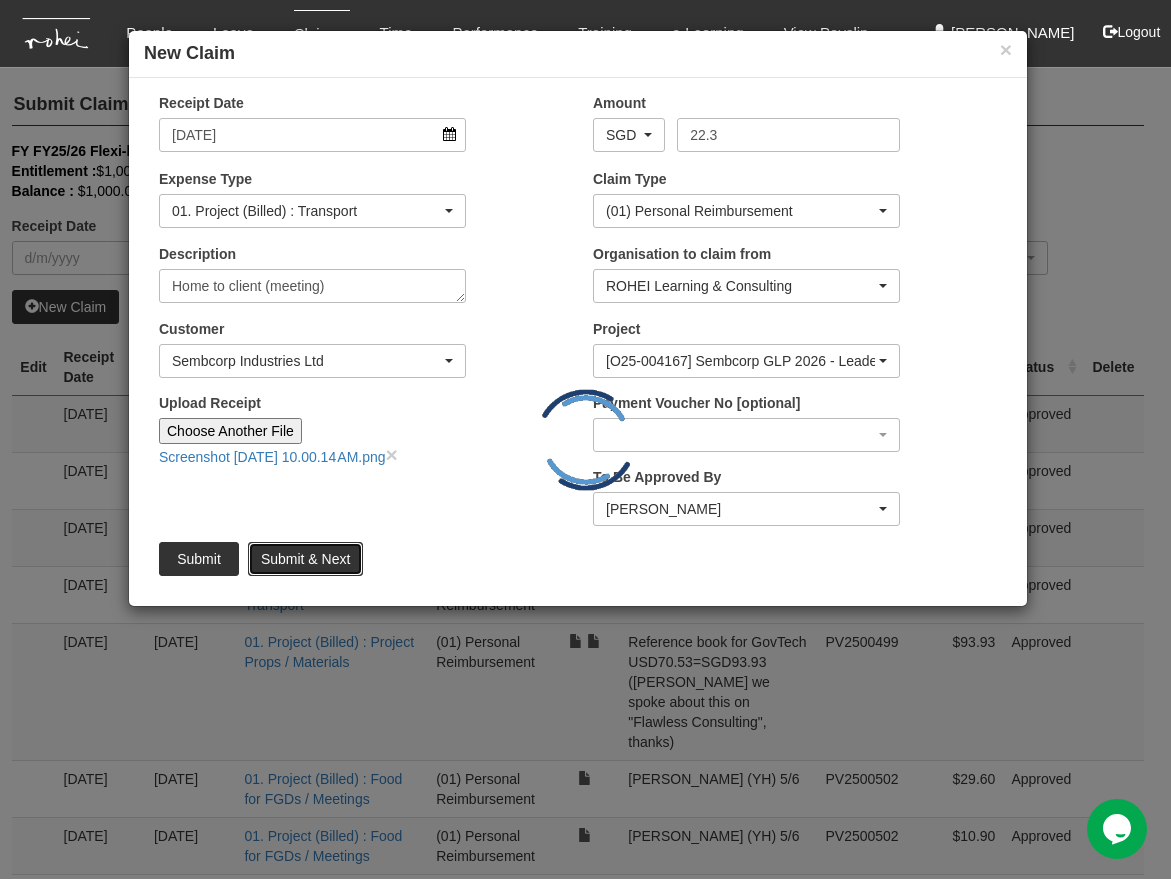 type on "Choose File" 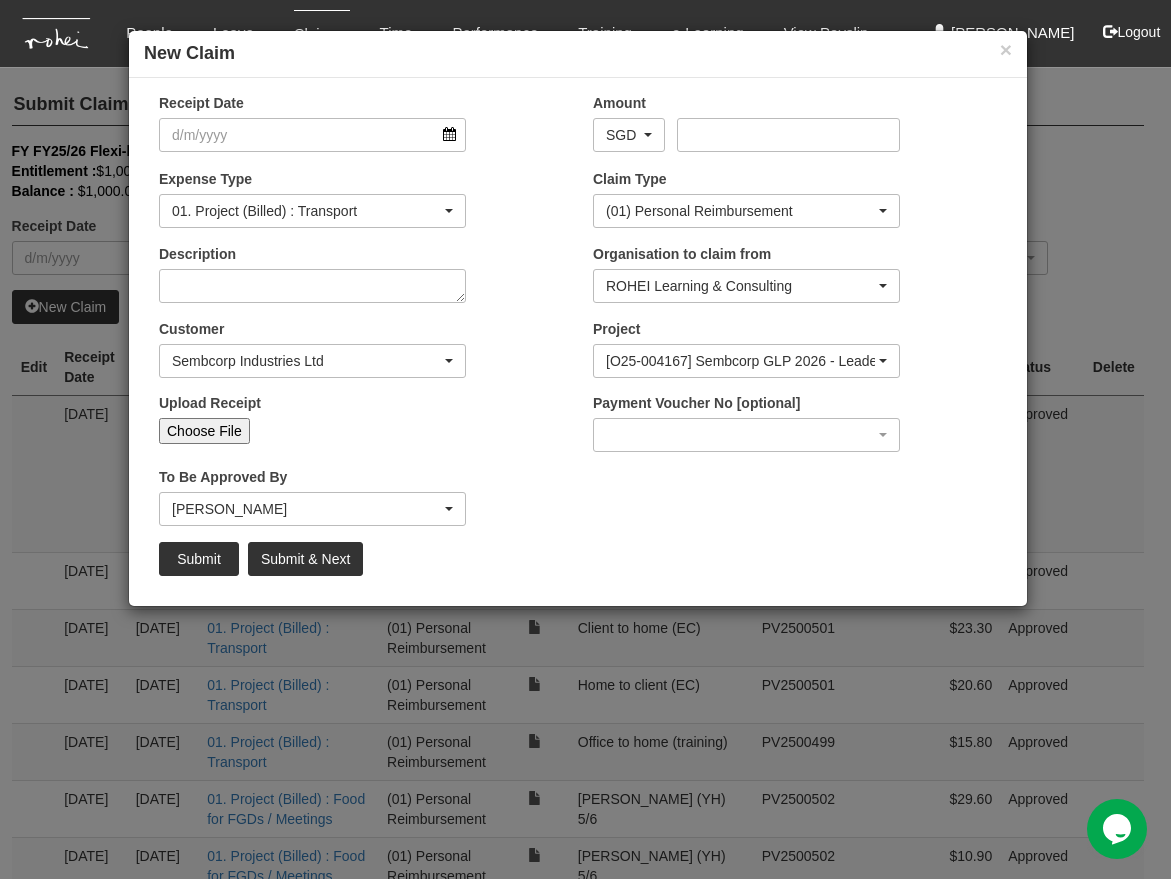 click on "Choose File" at bounding box center (204, 431) 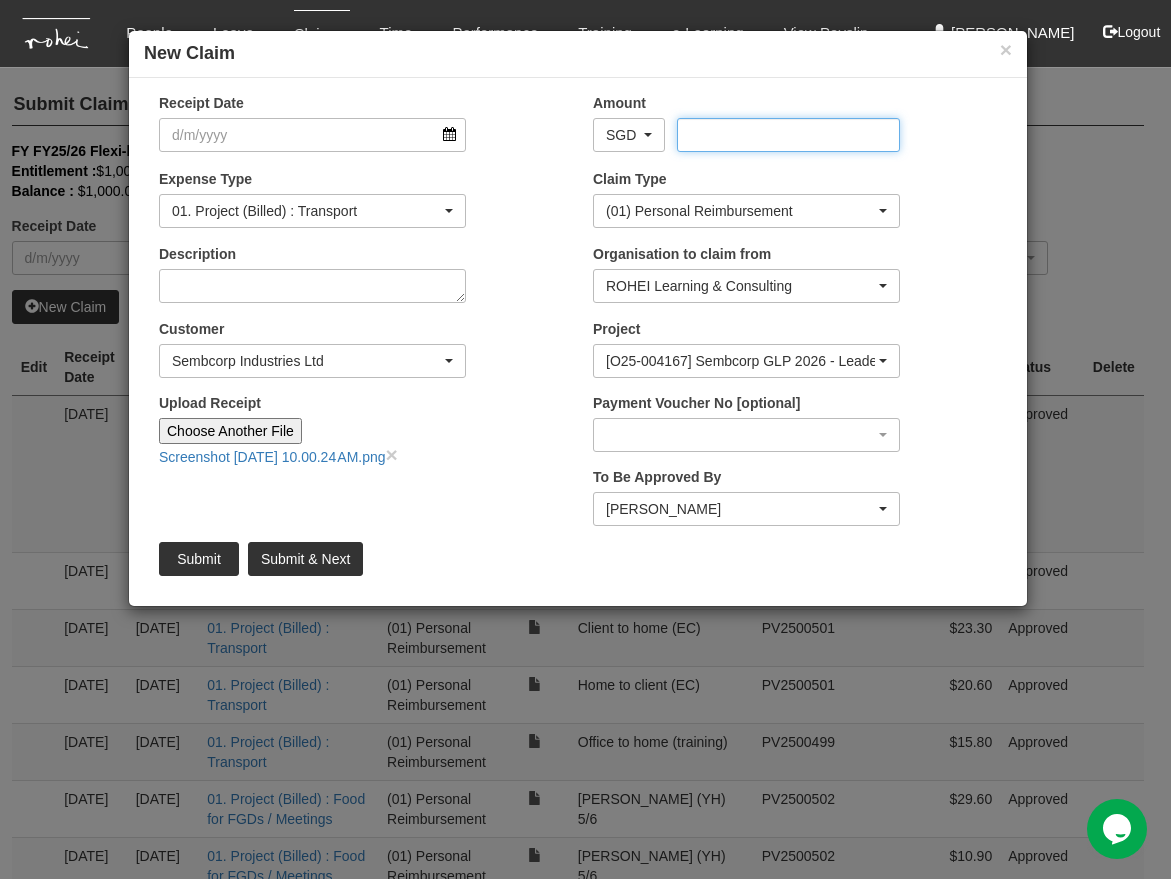 click on "Amount" at bounding box center [788, 135] 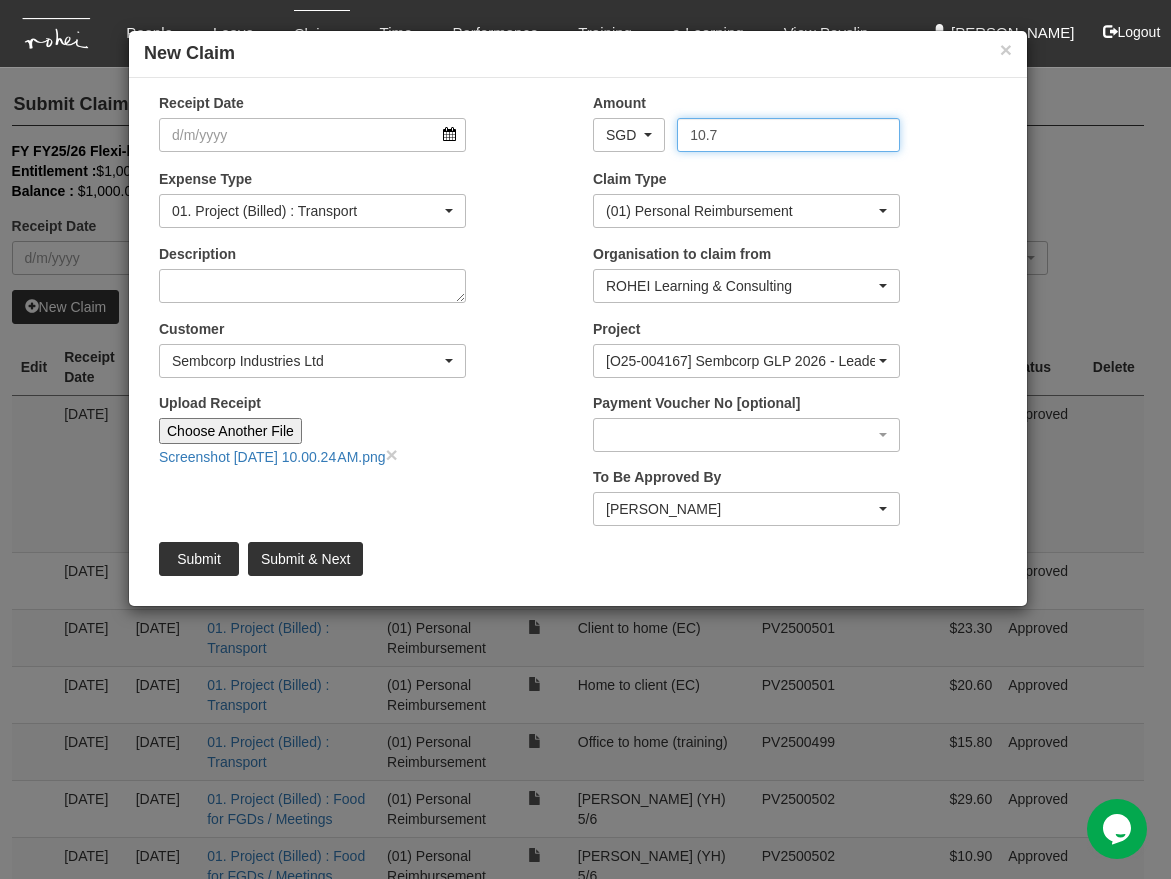 type on "10.7" 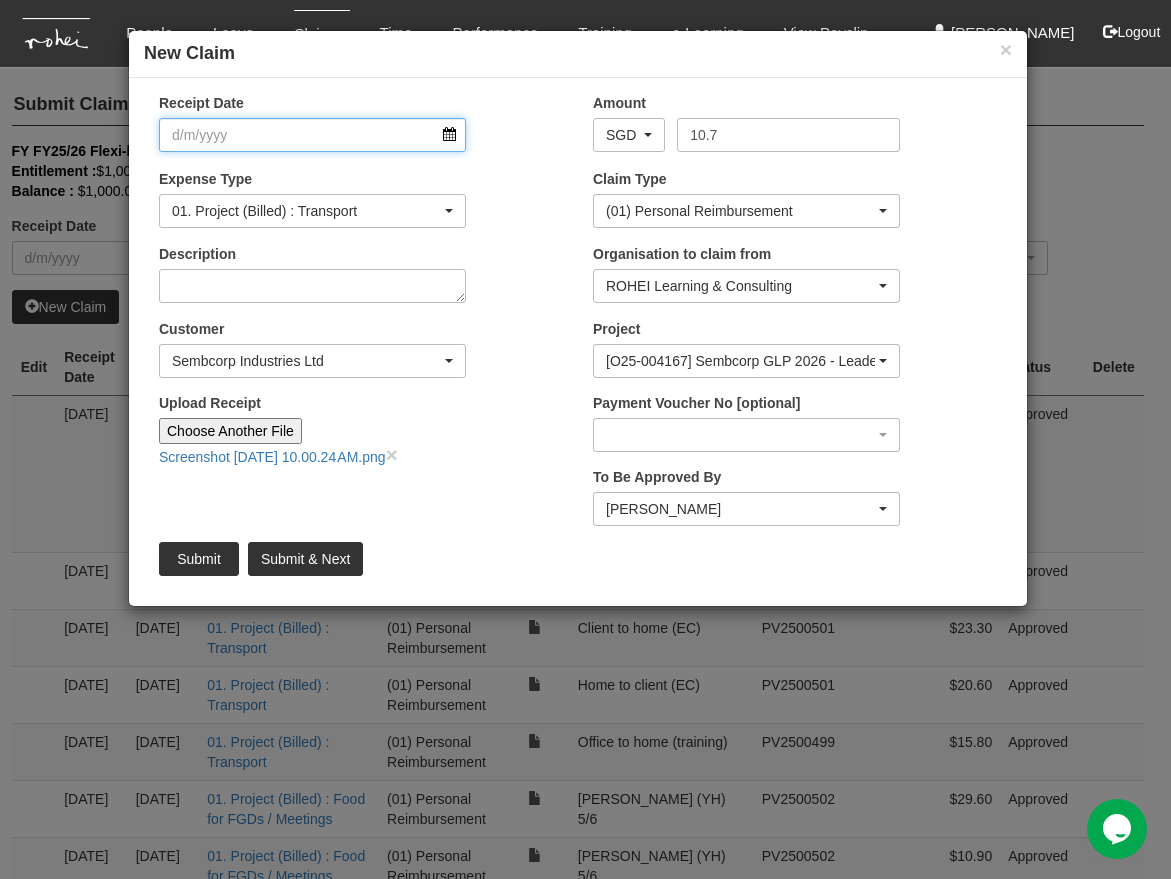 click on "Receipt Date" at bounding box center (312, 135) 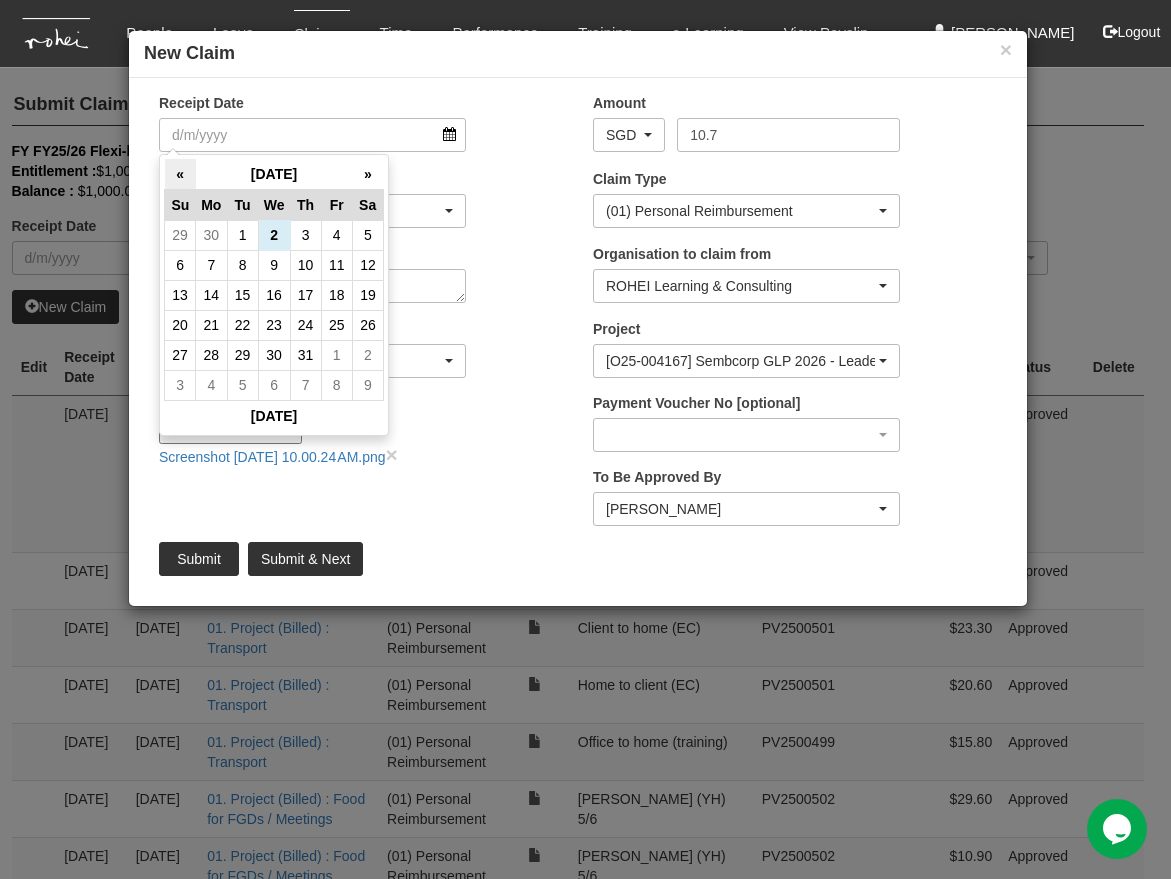 click on "«" at bounding box center (180, 174) 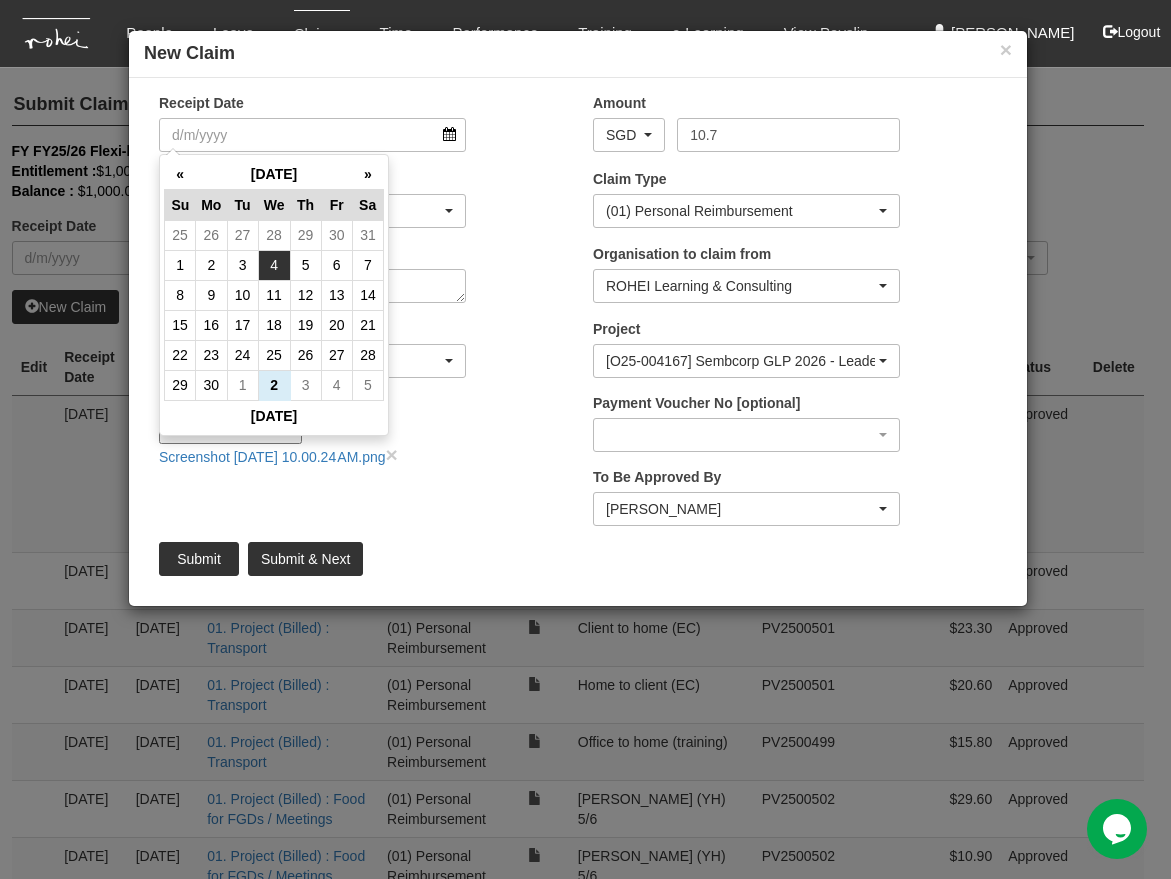 click on "4" at bounding box center [274, 265] 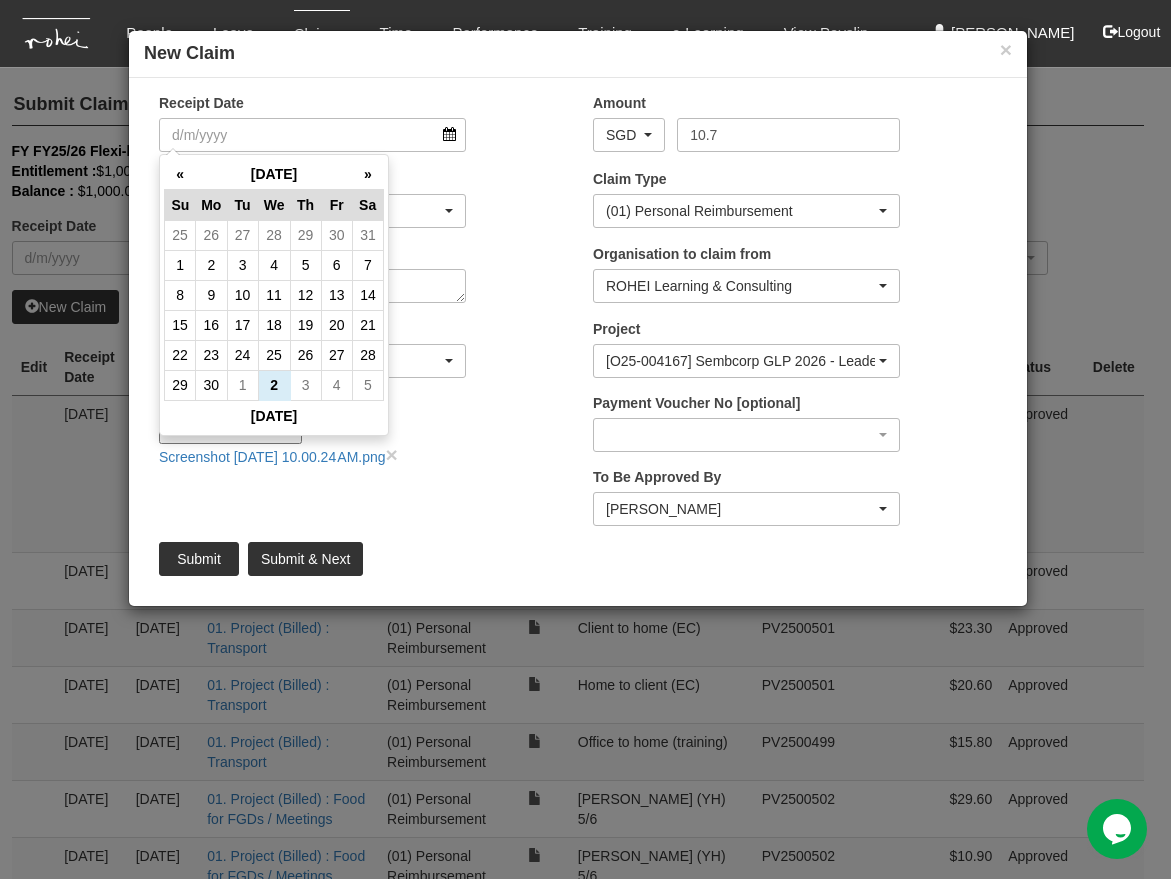 type on "[DATE]" 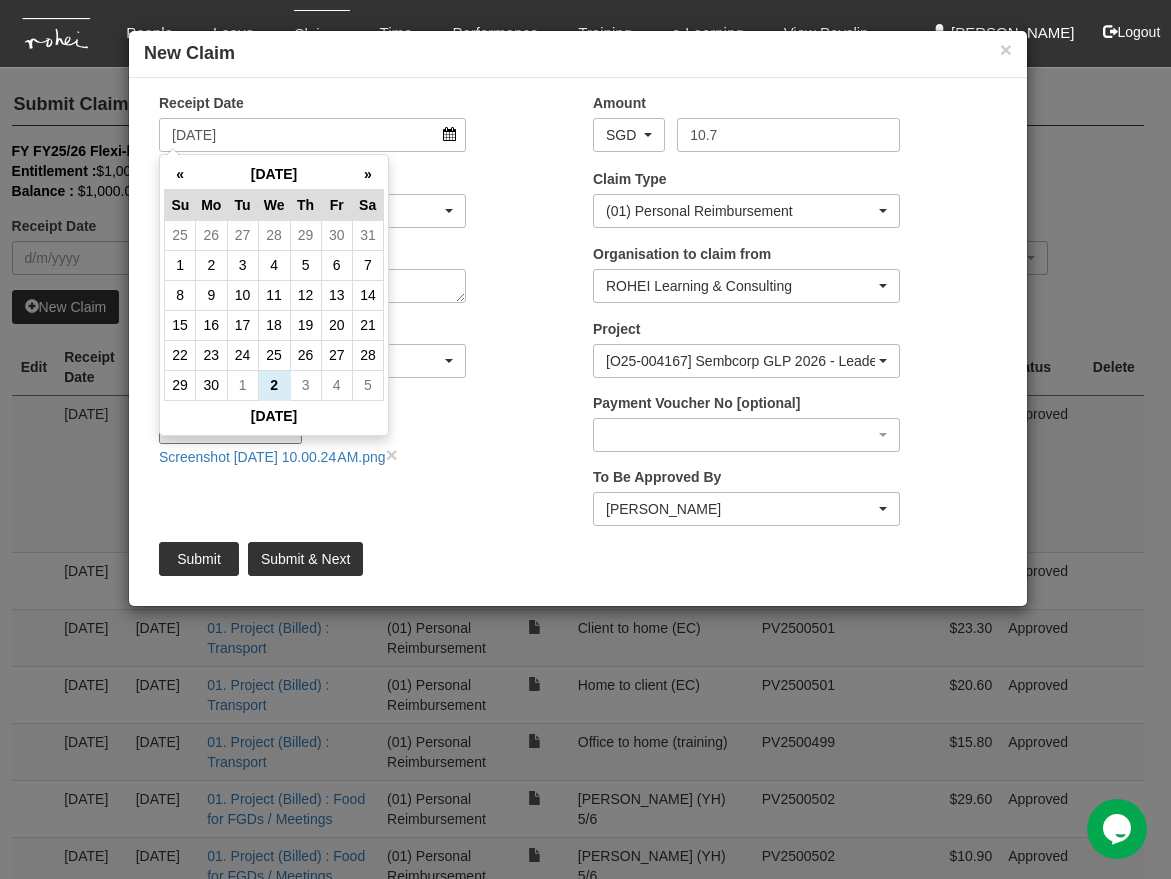 select on "50" 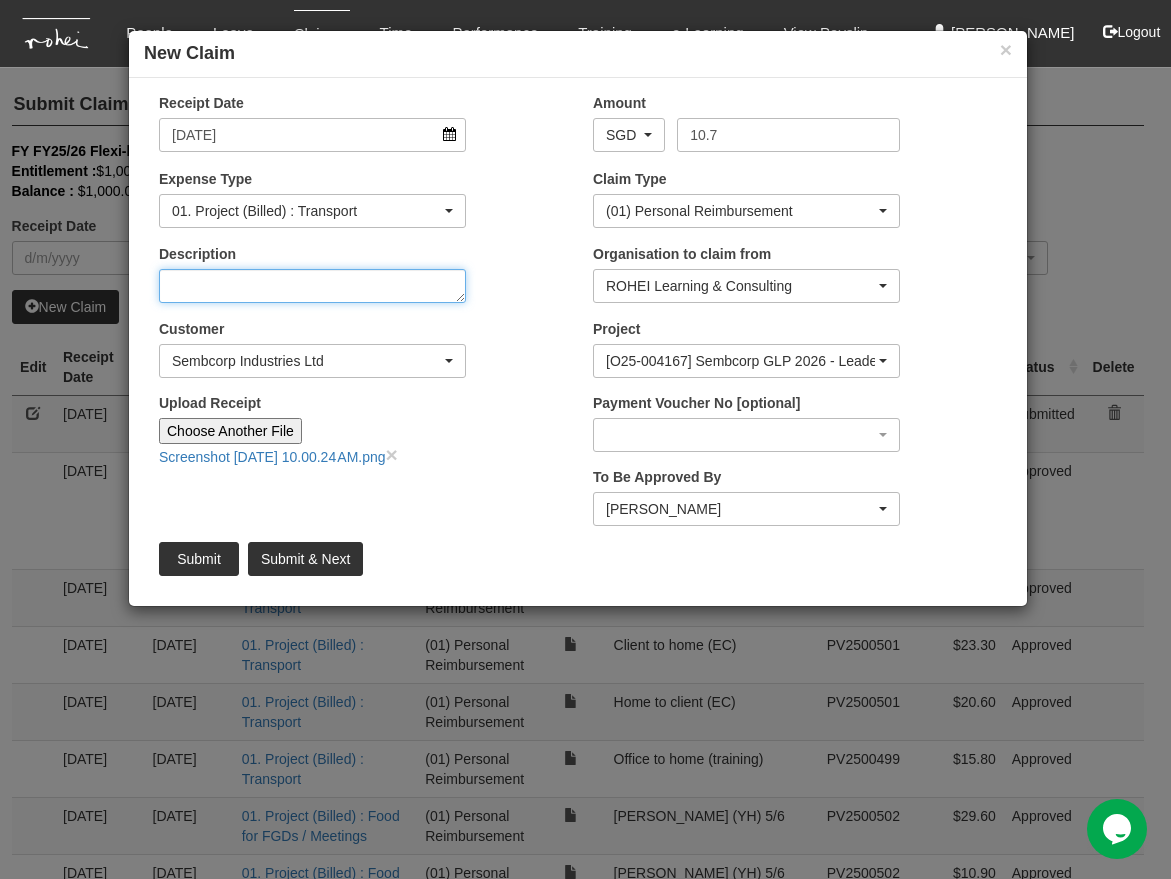 click on "Description" at bounding box center (312, 286) 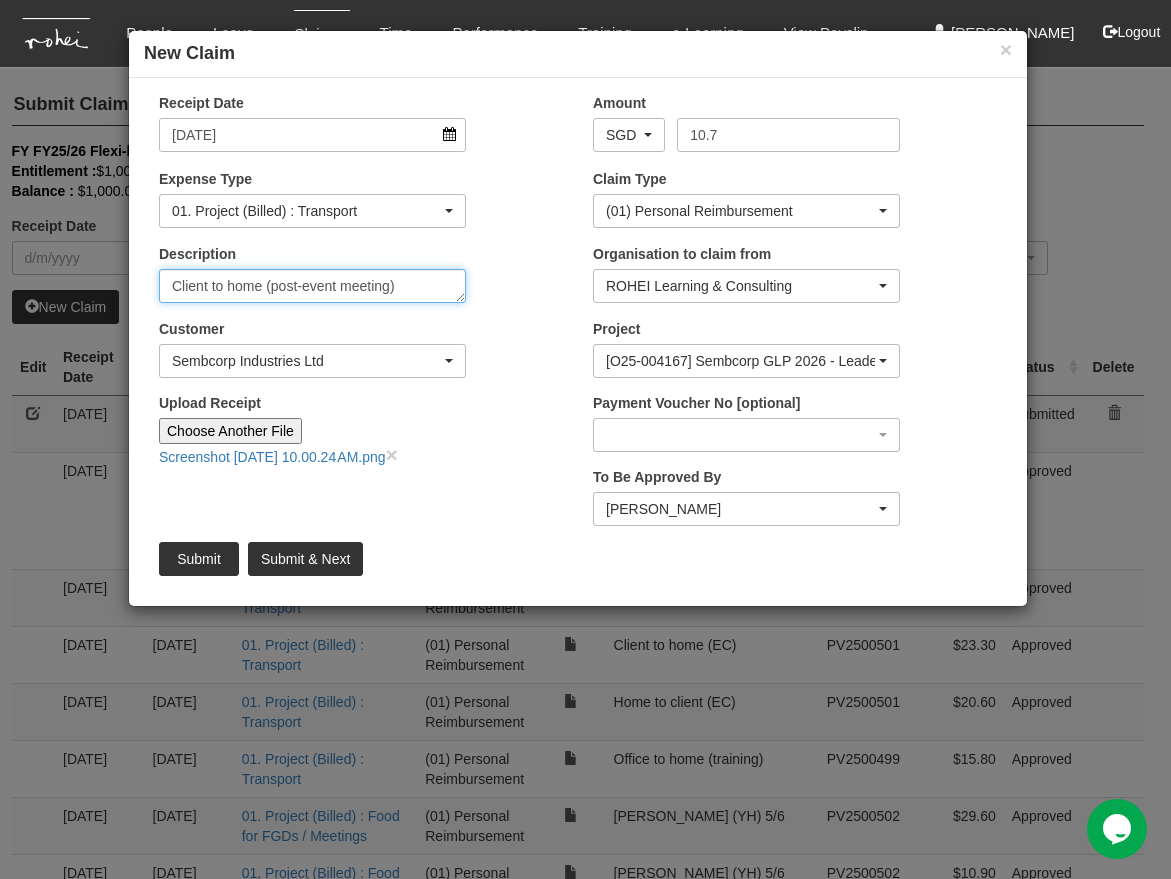 type on "Client to home (post-event meeting)" 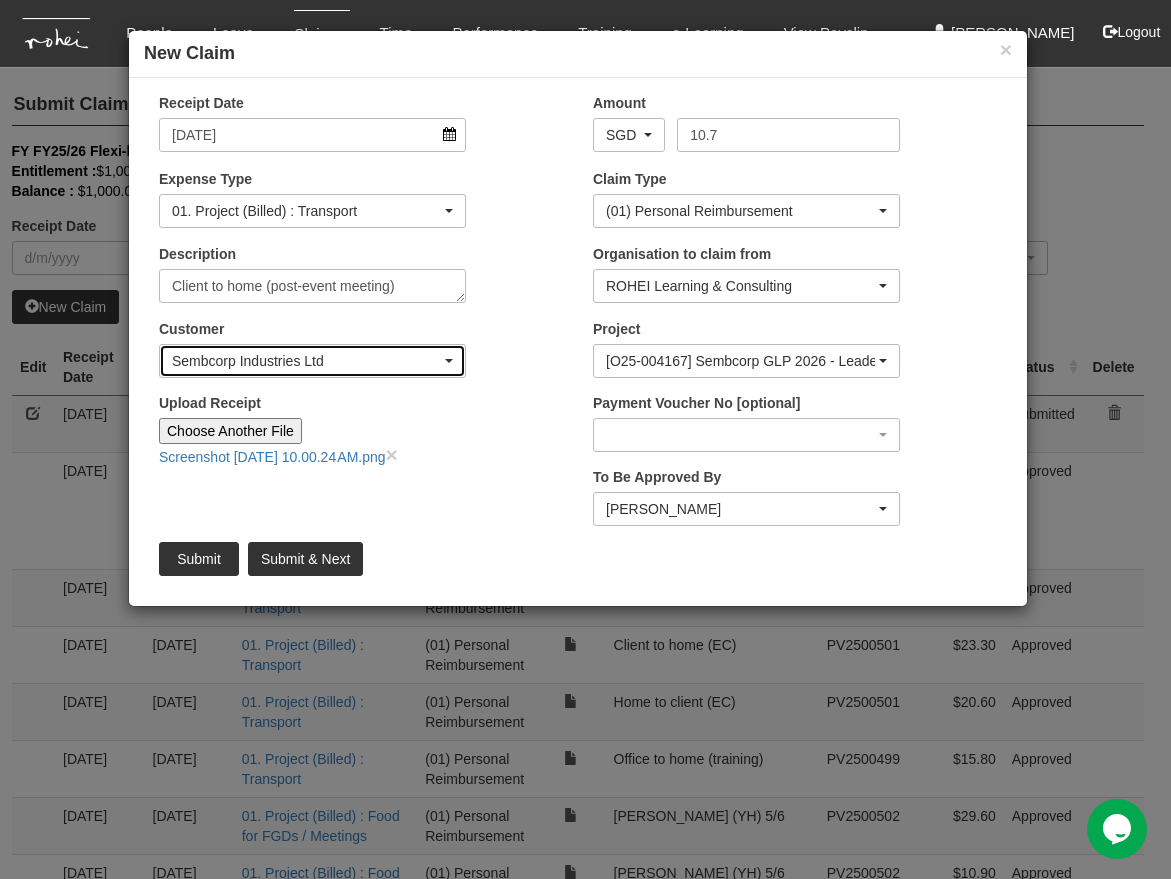 click on "Sembcorp Industries Ltd" at bounding box center [306, 361] 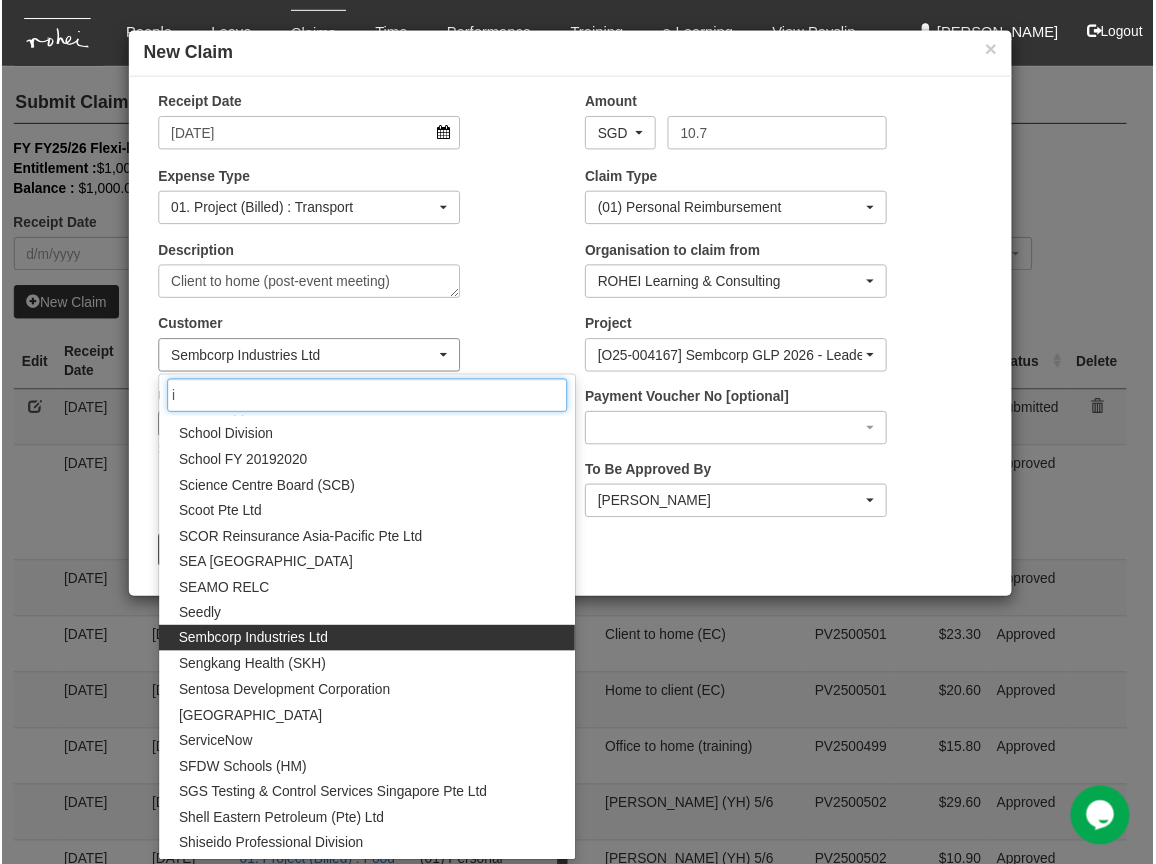 scroll, scrollTop: 0, scrollLeft: 0, axis: both 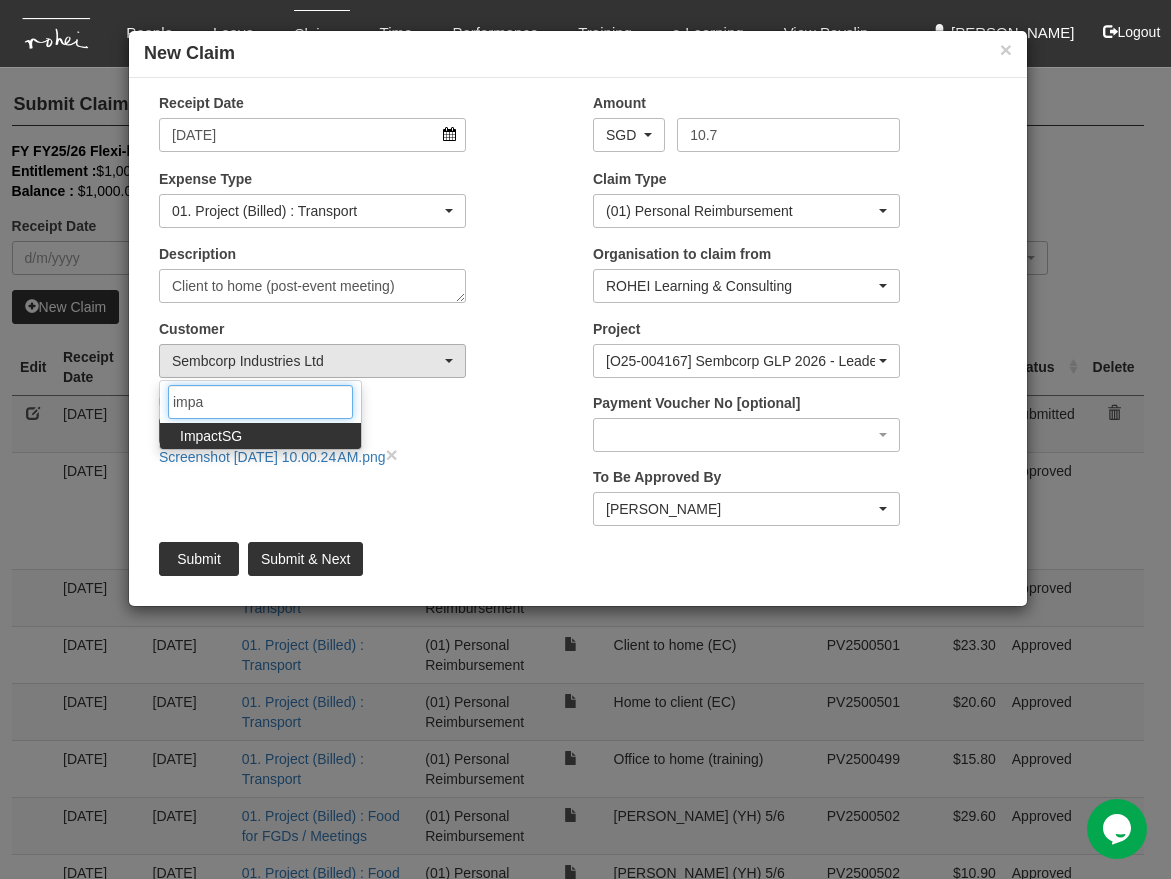 type on "impa" 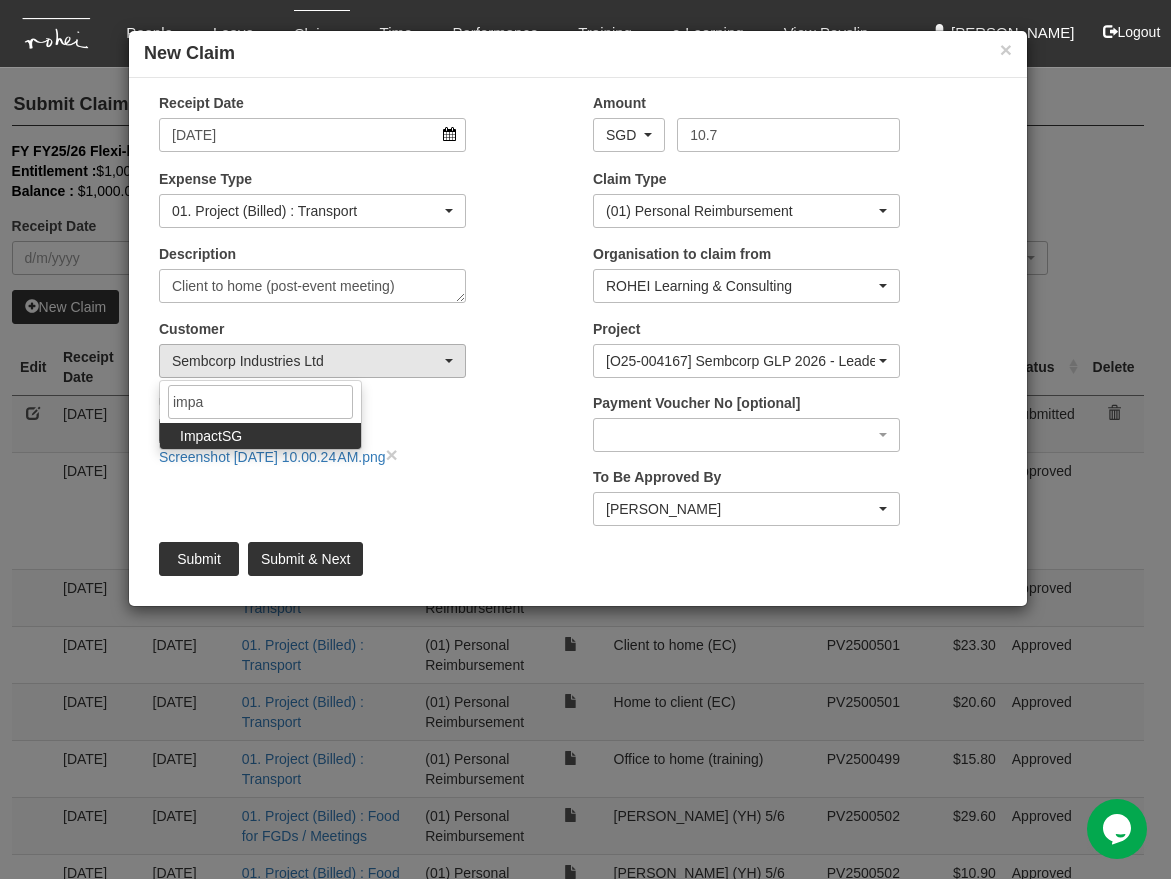 click on "ImpactSG" at bounding box center [260, 436] 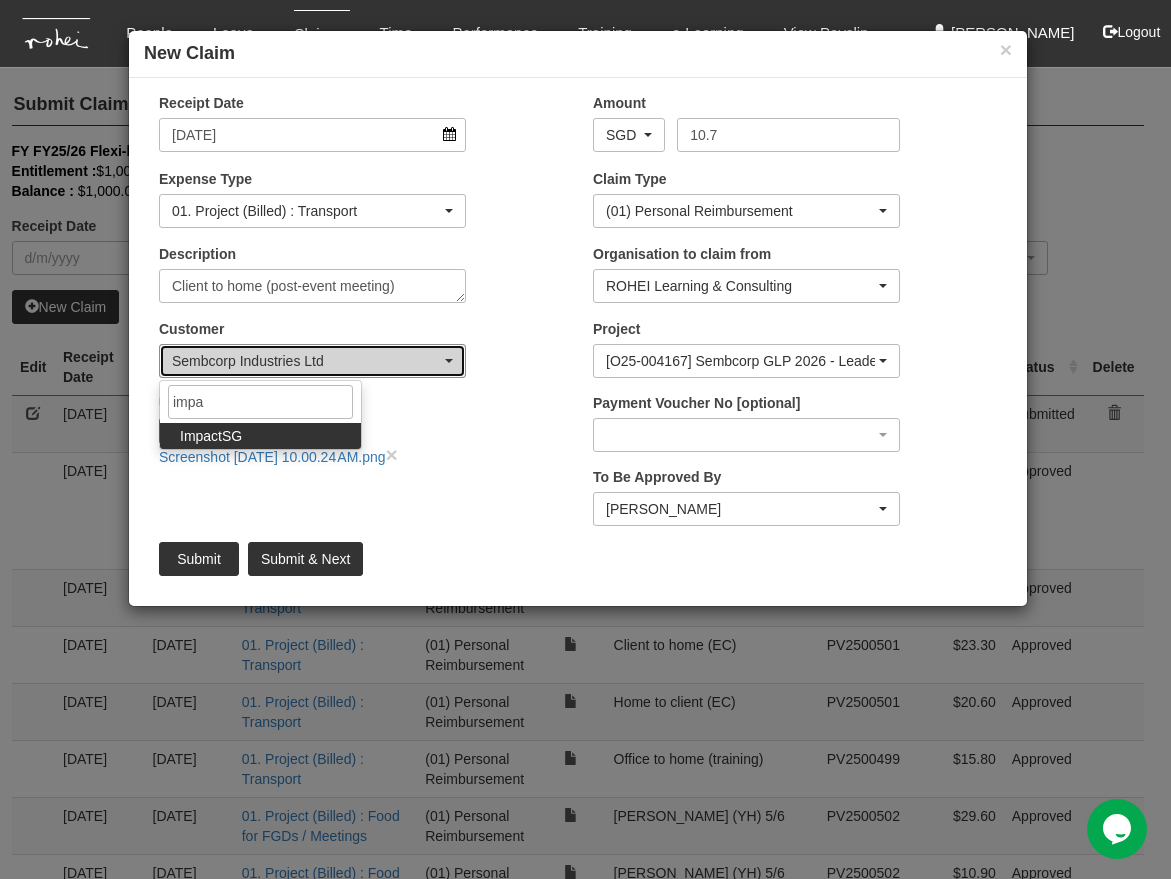 select on "882" 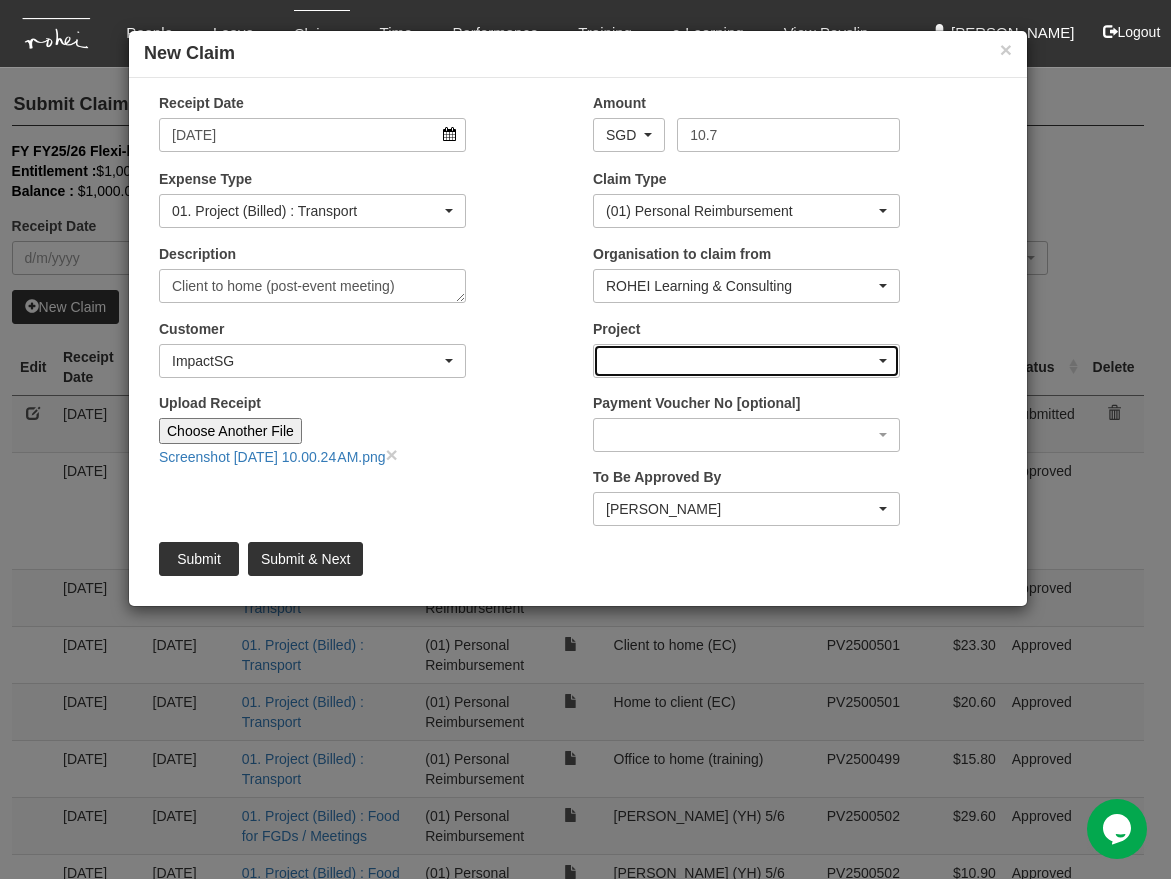 click at bounding box center (746, 361) 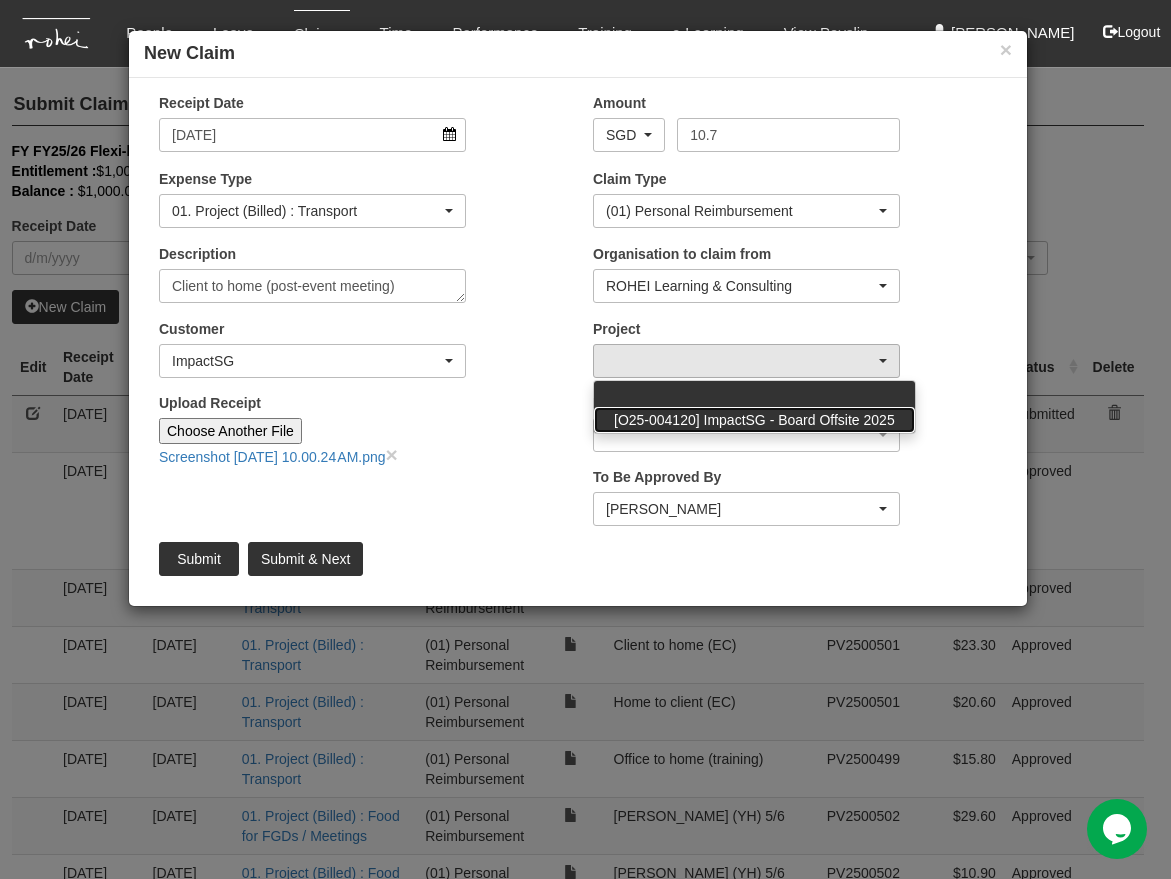 click on "[O25-004120] ImpactSG - Board Offsite 2025" at bounding box center [754, 420] 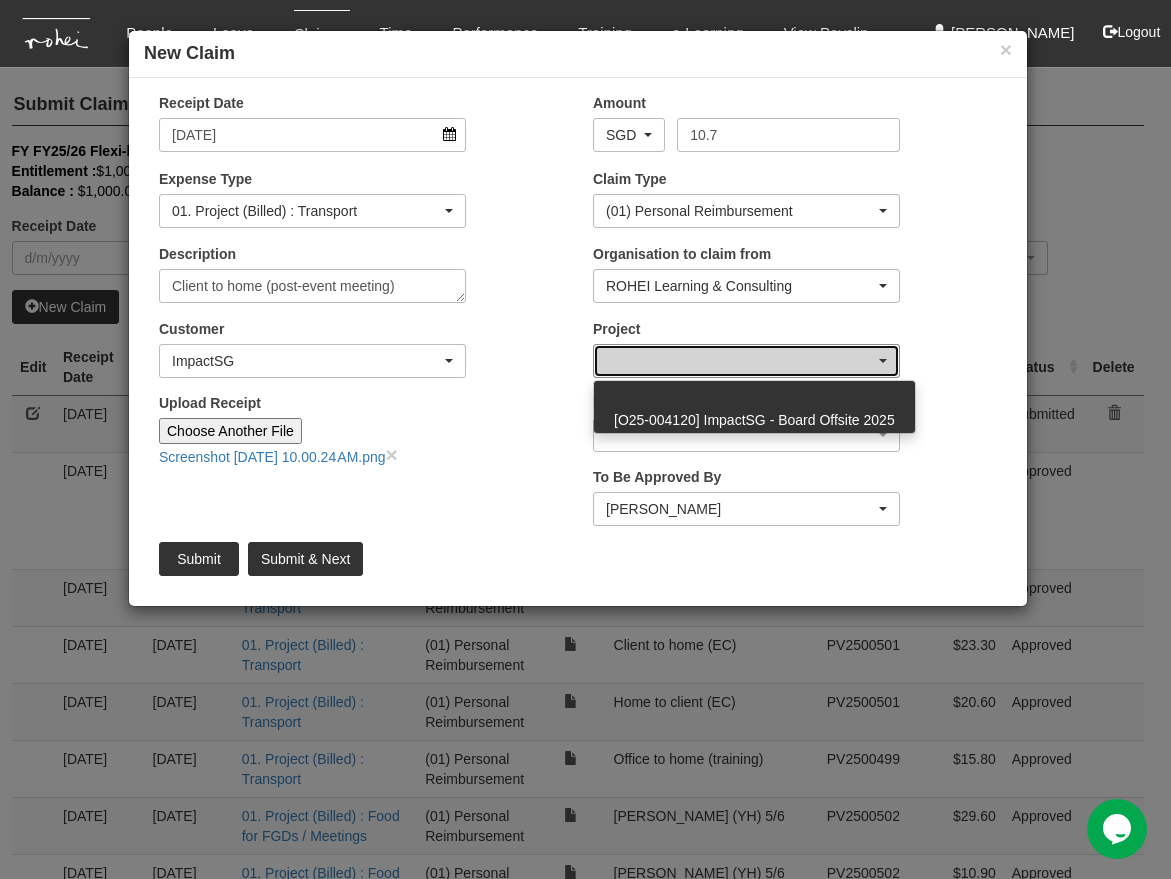 select on "2744" 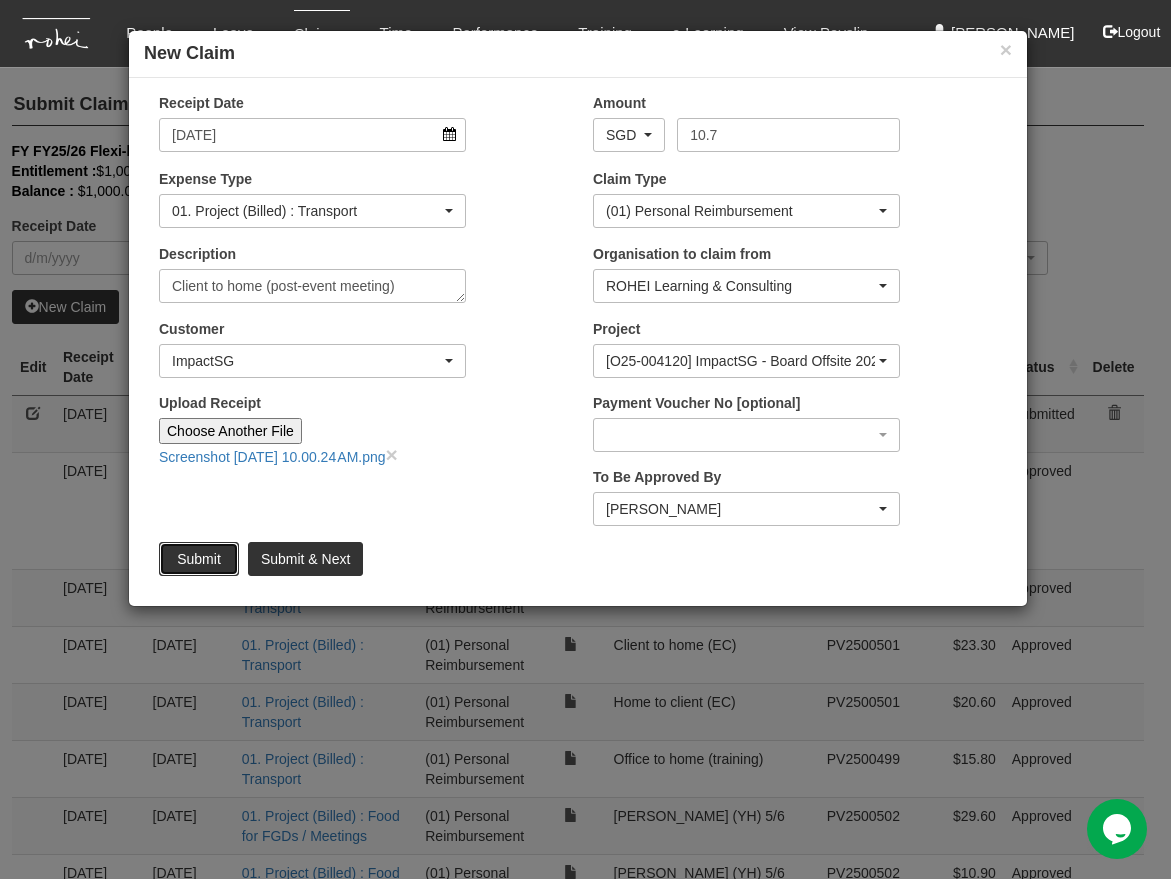 click on "Submit" at bounding box center (199, 559) 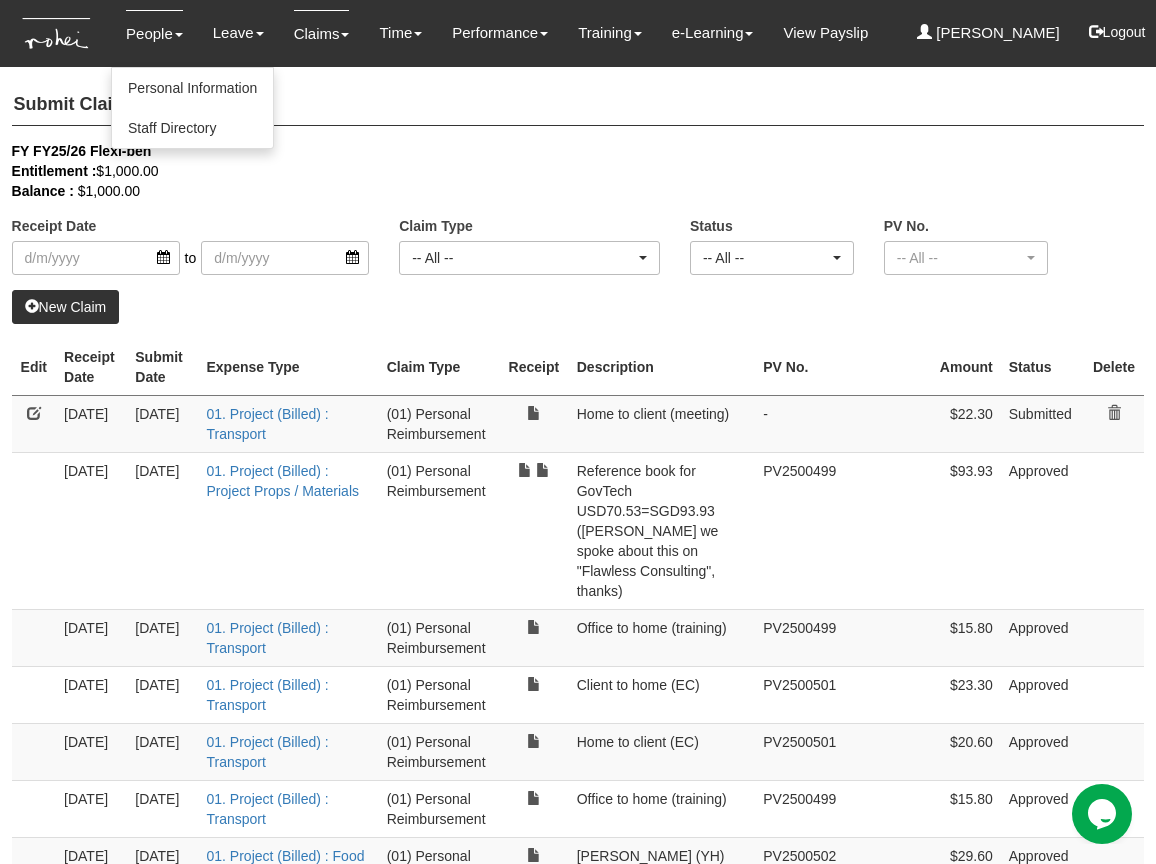 select on "50" 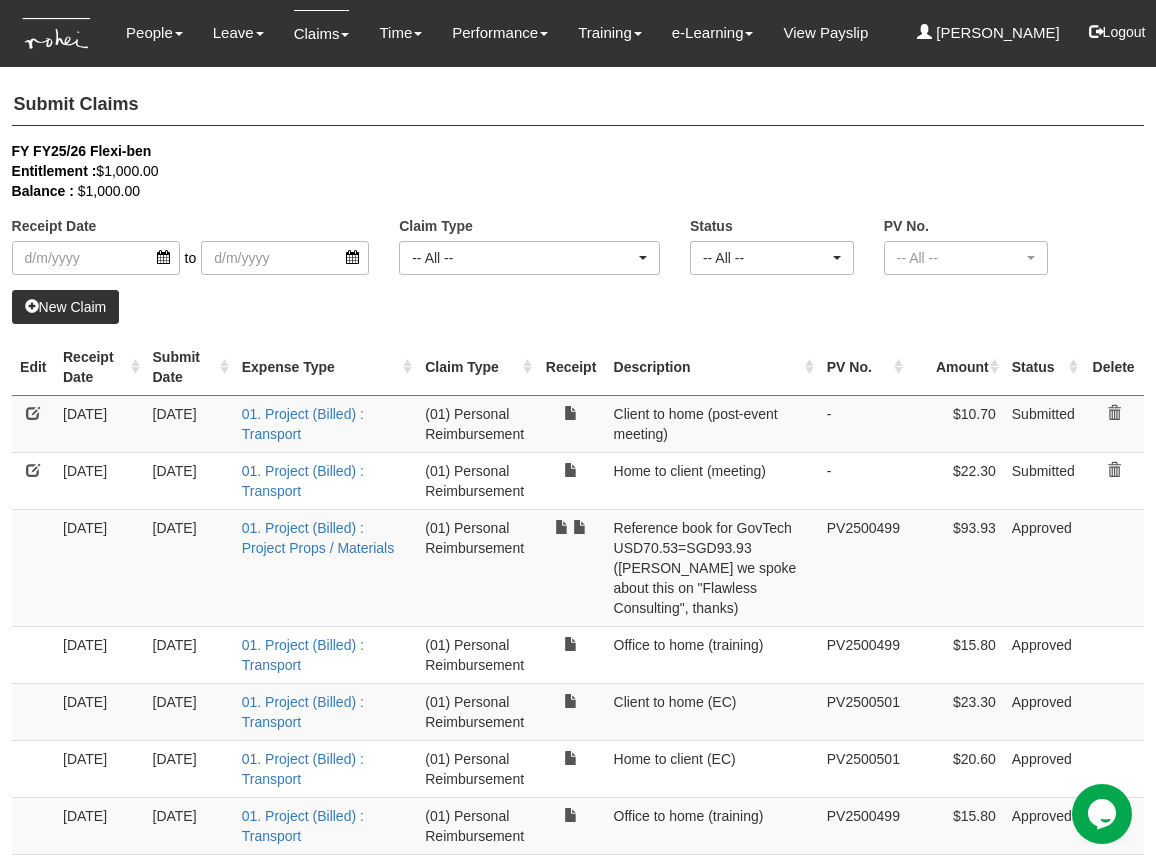 click on "Receipt Date" at bounding box center (100, 367) 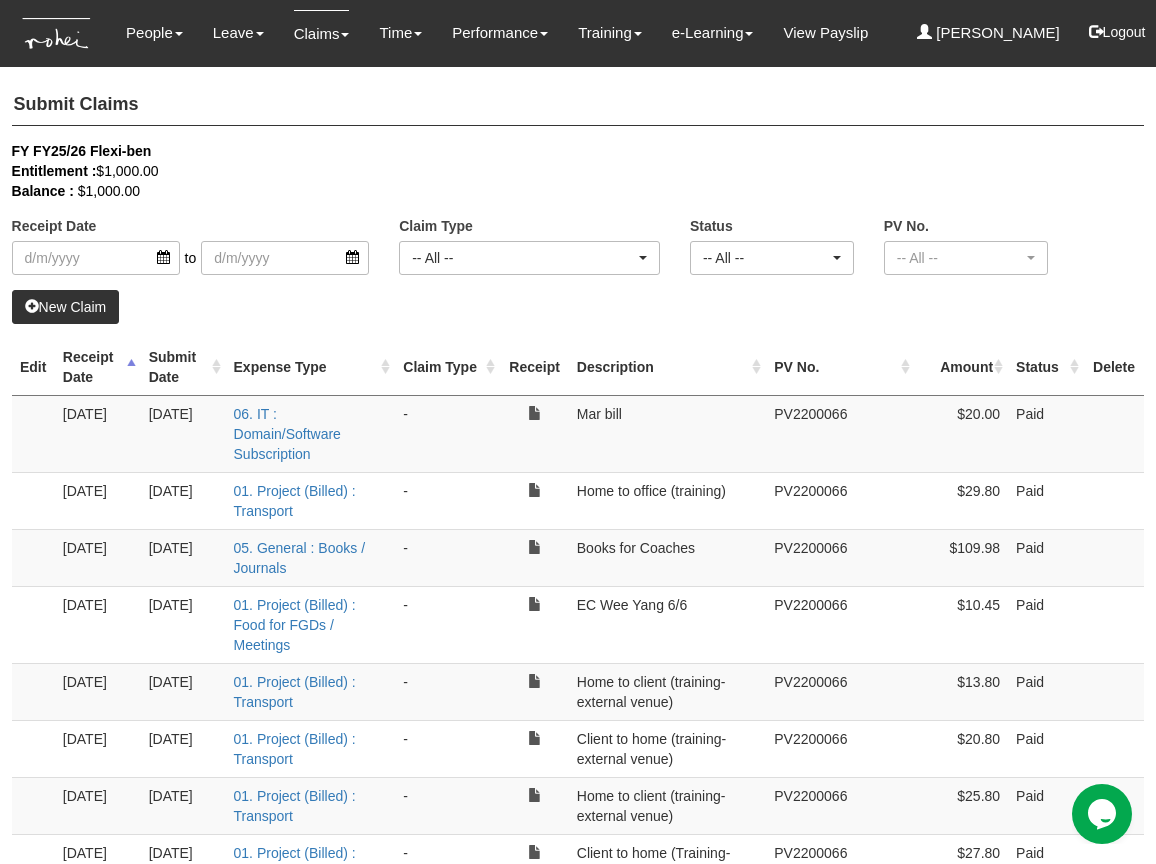 click on "Receipt Date" at bounding box center (98, 367) 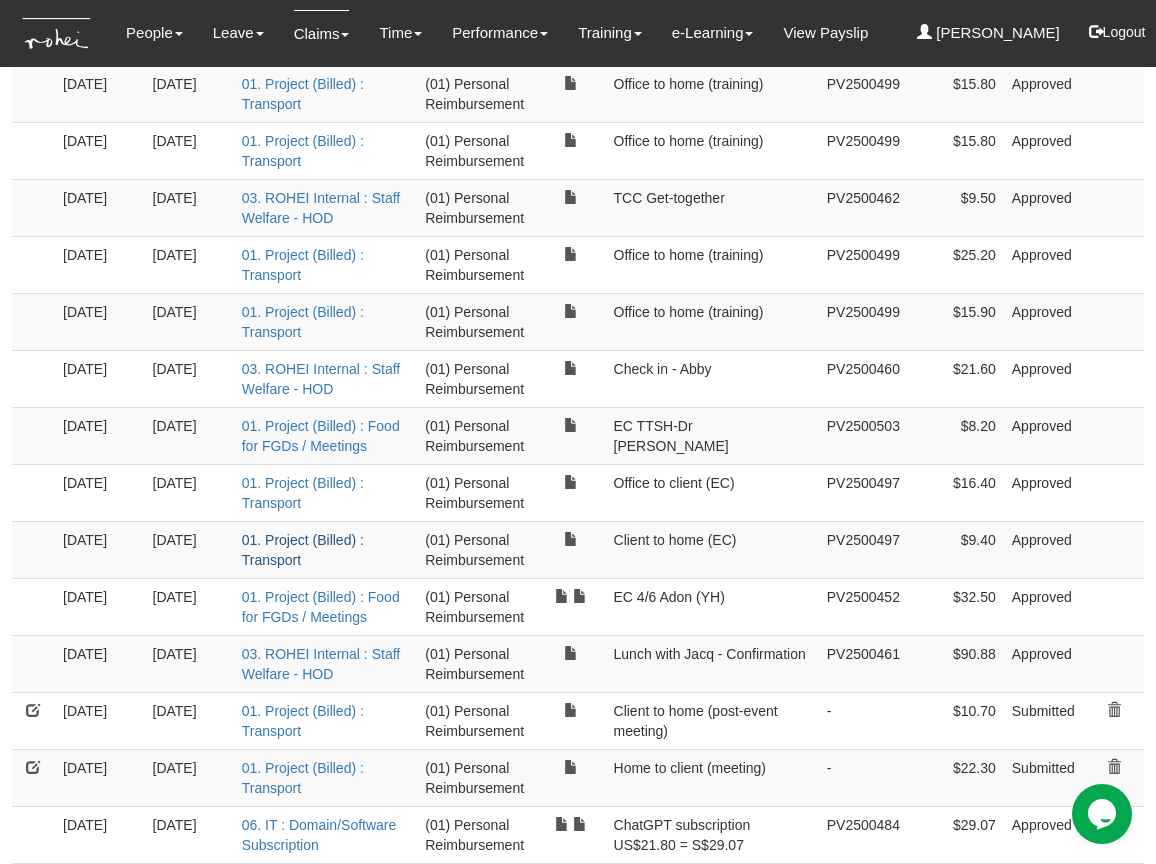 scroll, scrollTop: 1177, scrollLeft: 0, axis: vertical 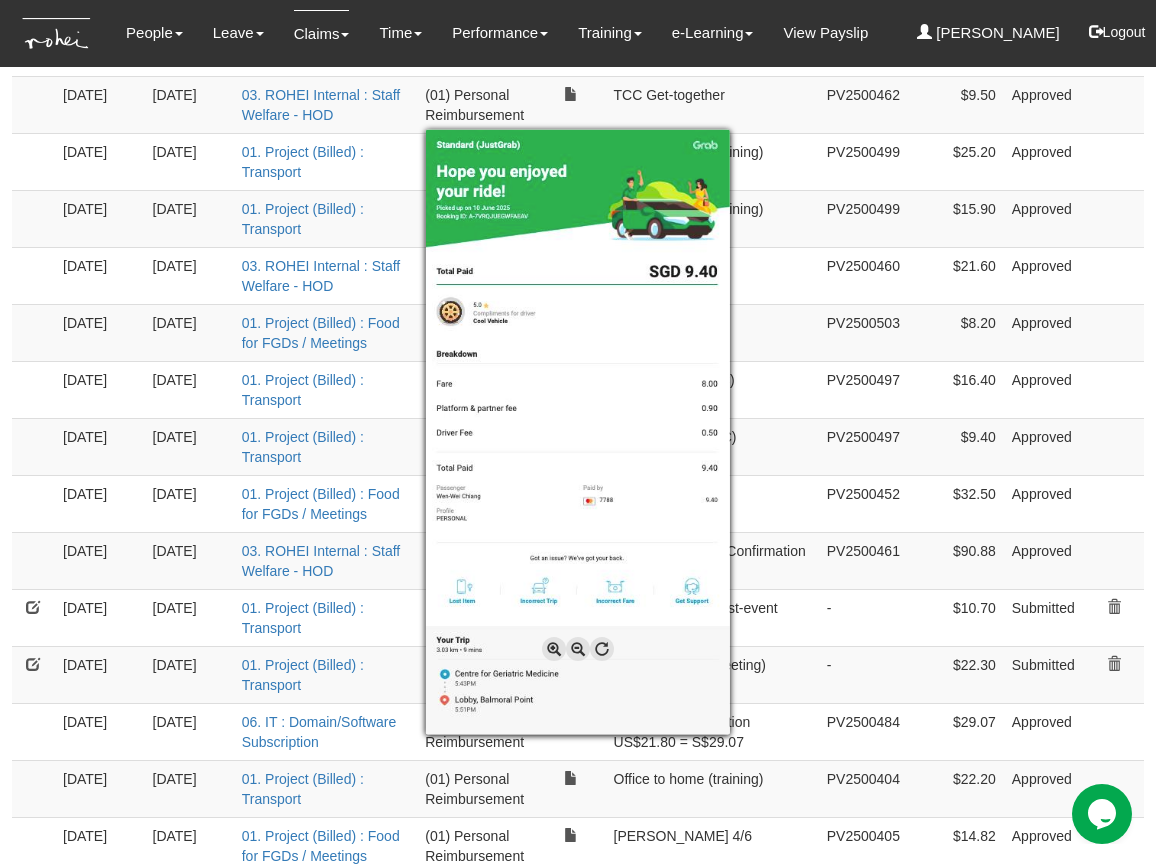 click at bounding box center [578, 432] 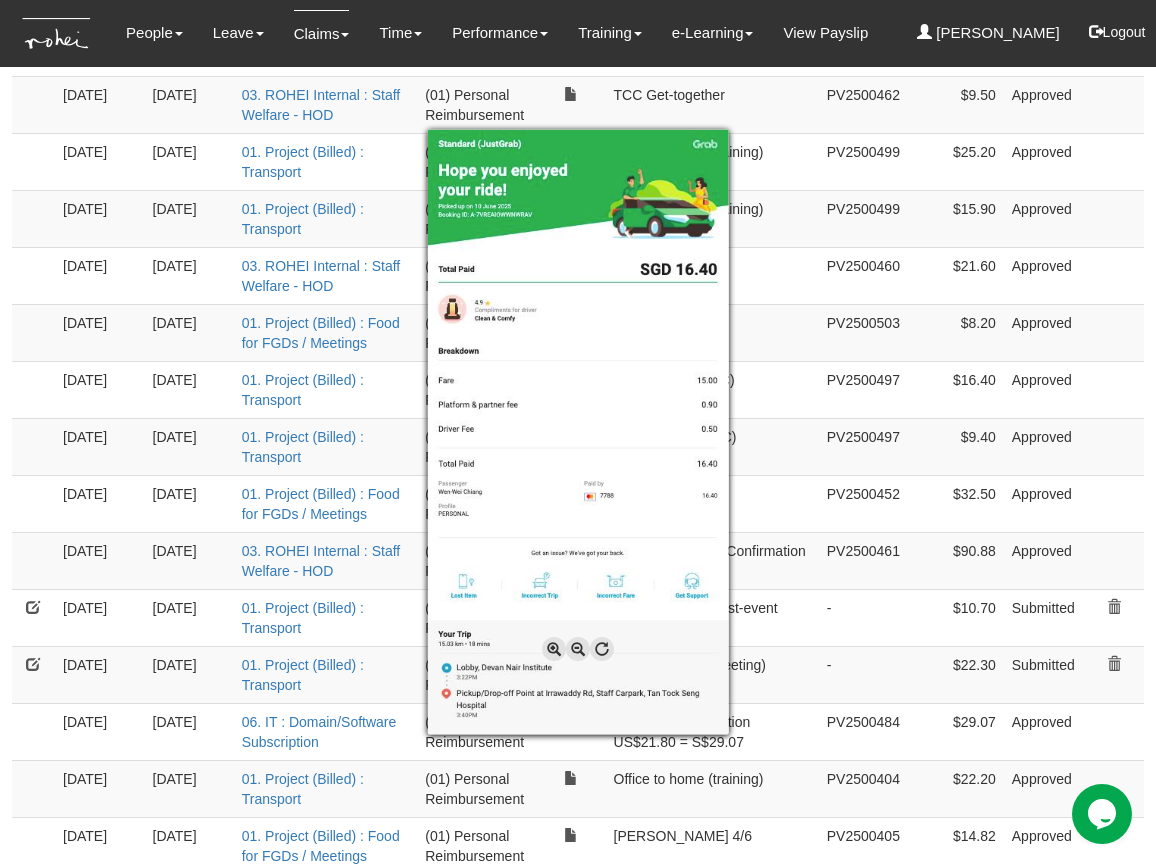 click at bounding box center [578, 432] 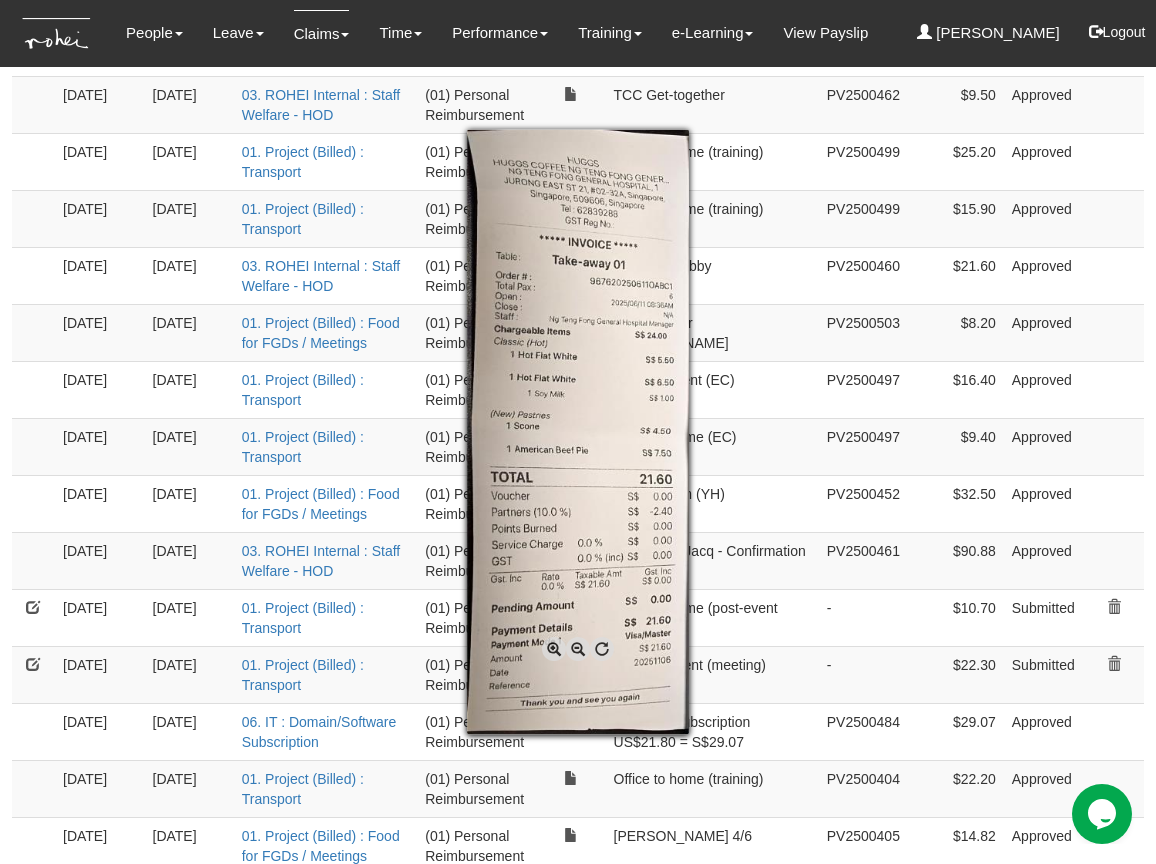 click at bounding box center [578, 432] 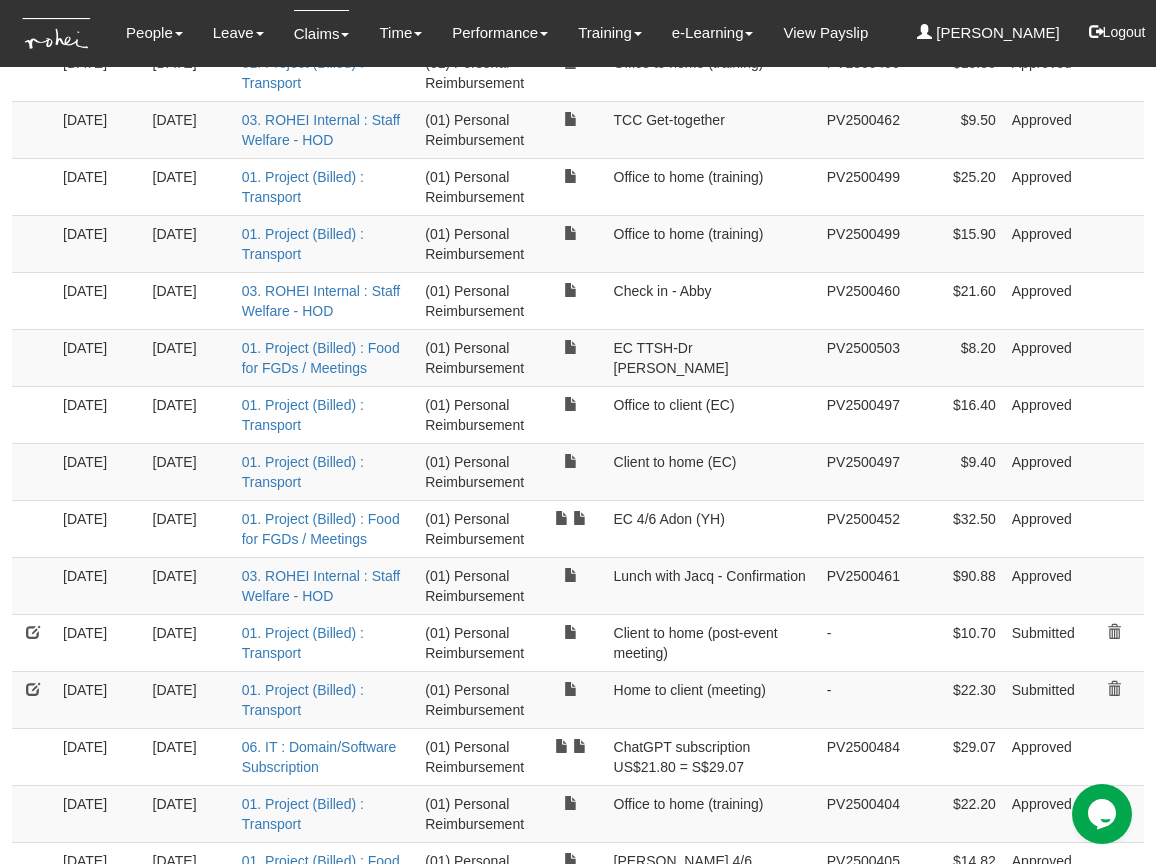 scroll, scrollTop: 1118, scrollLeft: 0, axis: vertical 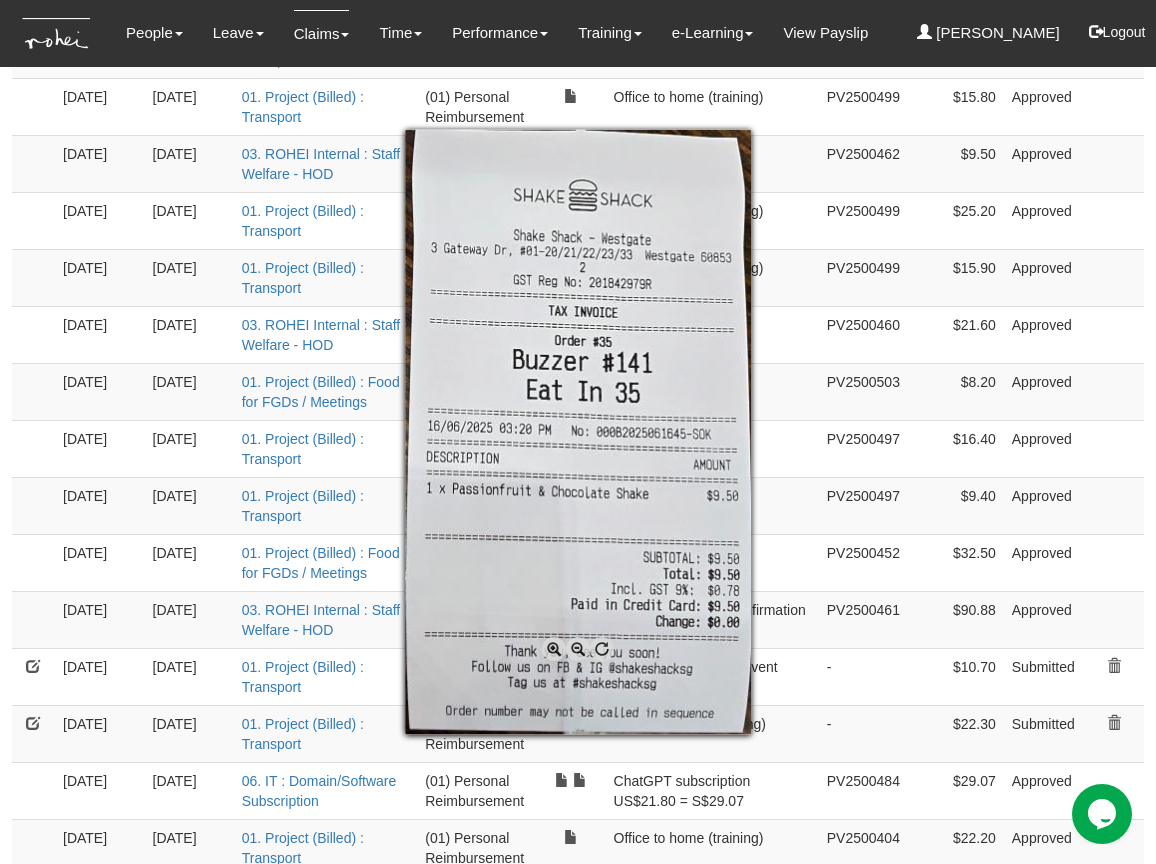 click at bounding box center (578, 432) 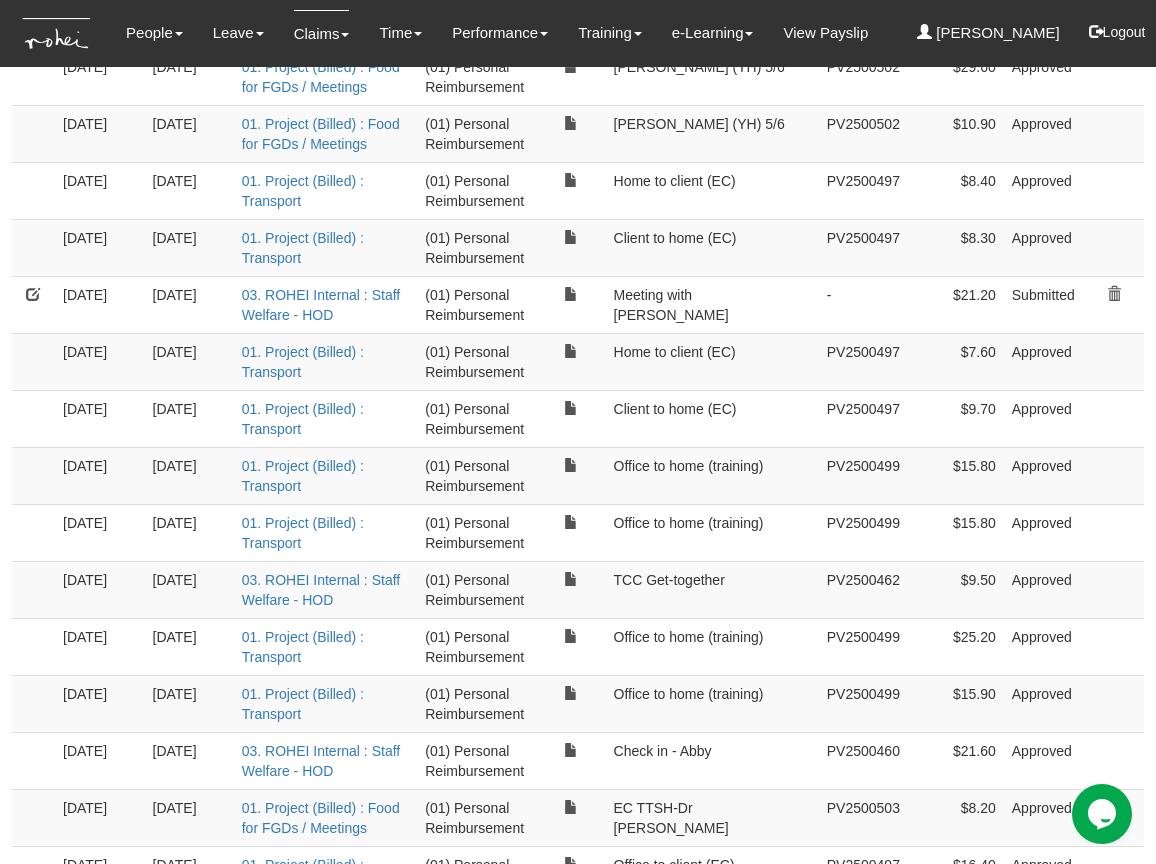 scroll, scrollTop: 679, scrollLeft: 0, axis: vertical 